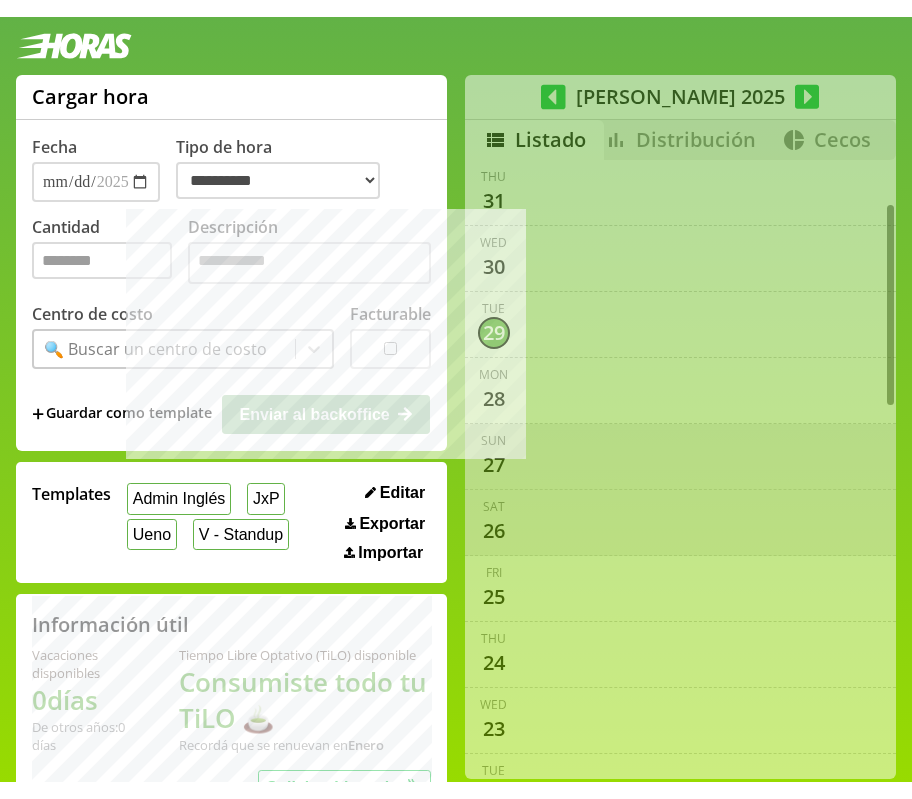scroll, scrollTop: 25, scrollLeft: 0, axis: vertical 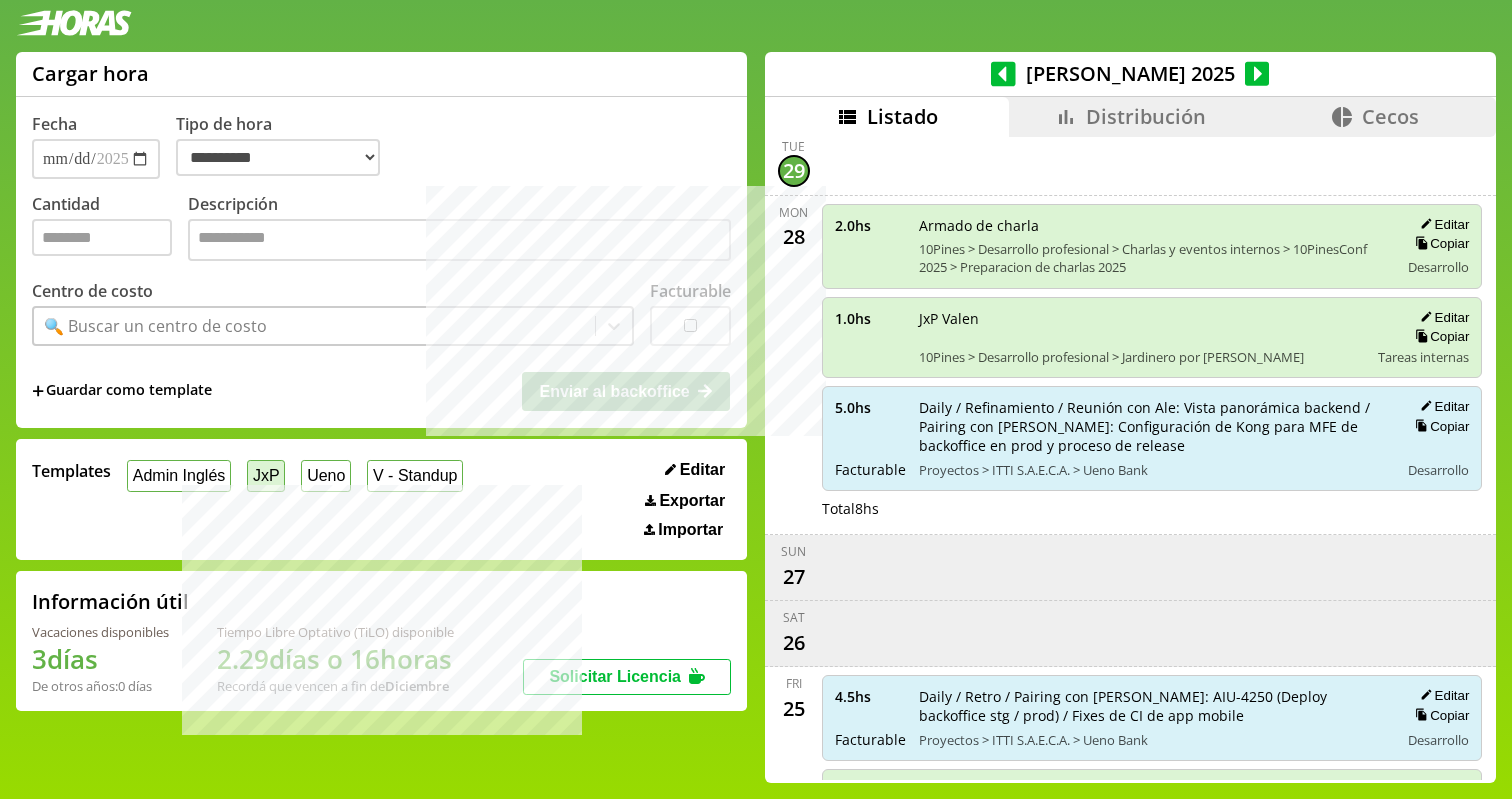 click on "JxP" at bounding box center [266, 475] 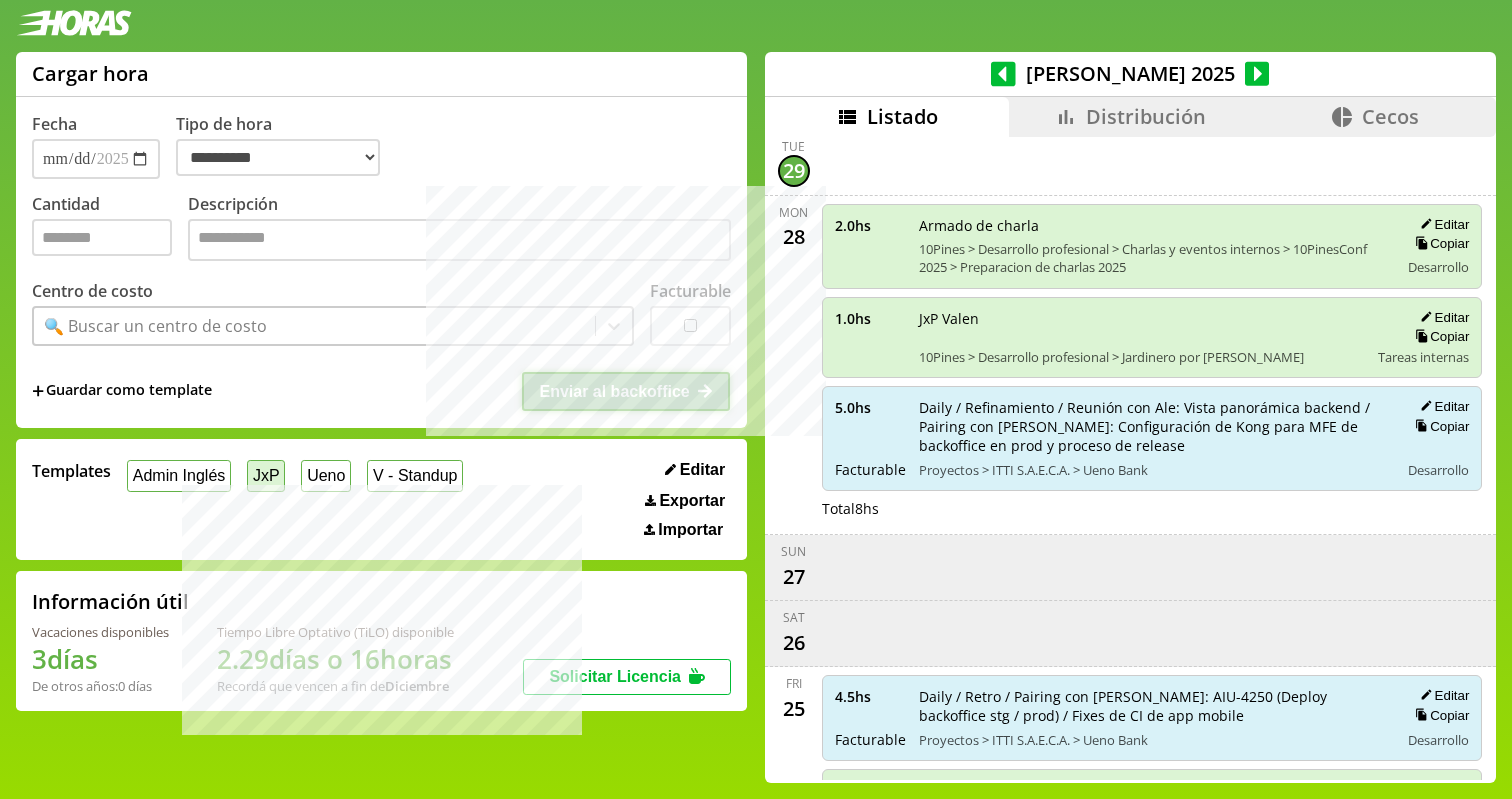 select on "**********" 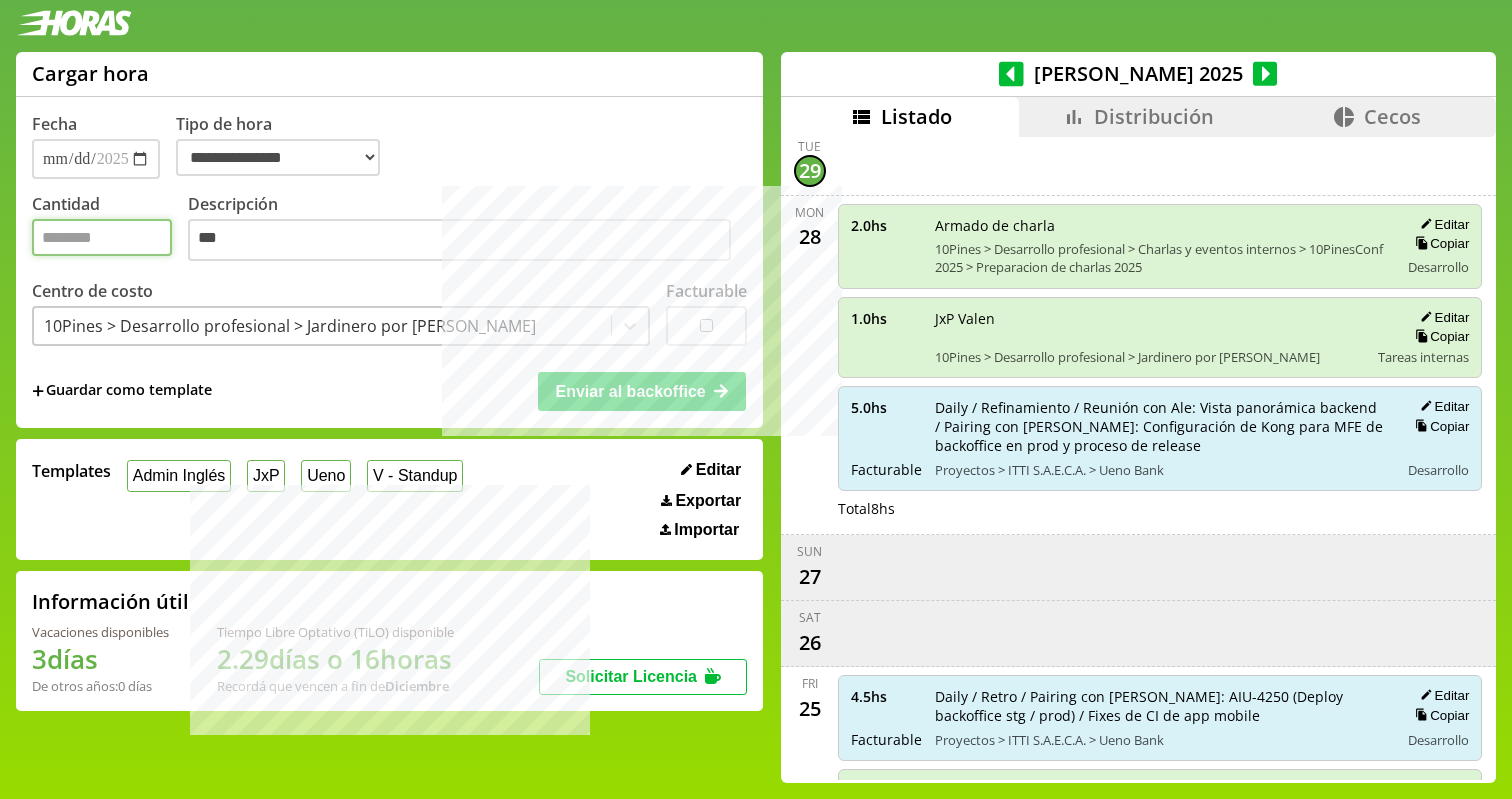 drag, startPoint x: 116, startPoint y: 247, endPoint x: 0, endPoint y: 247, distance: 116 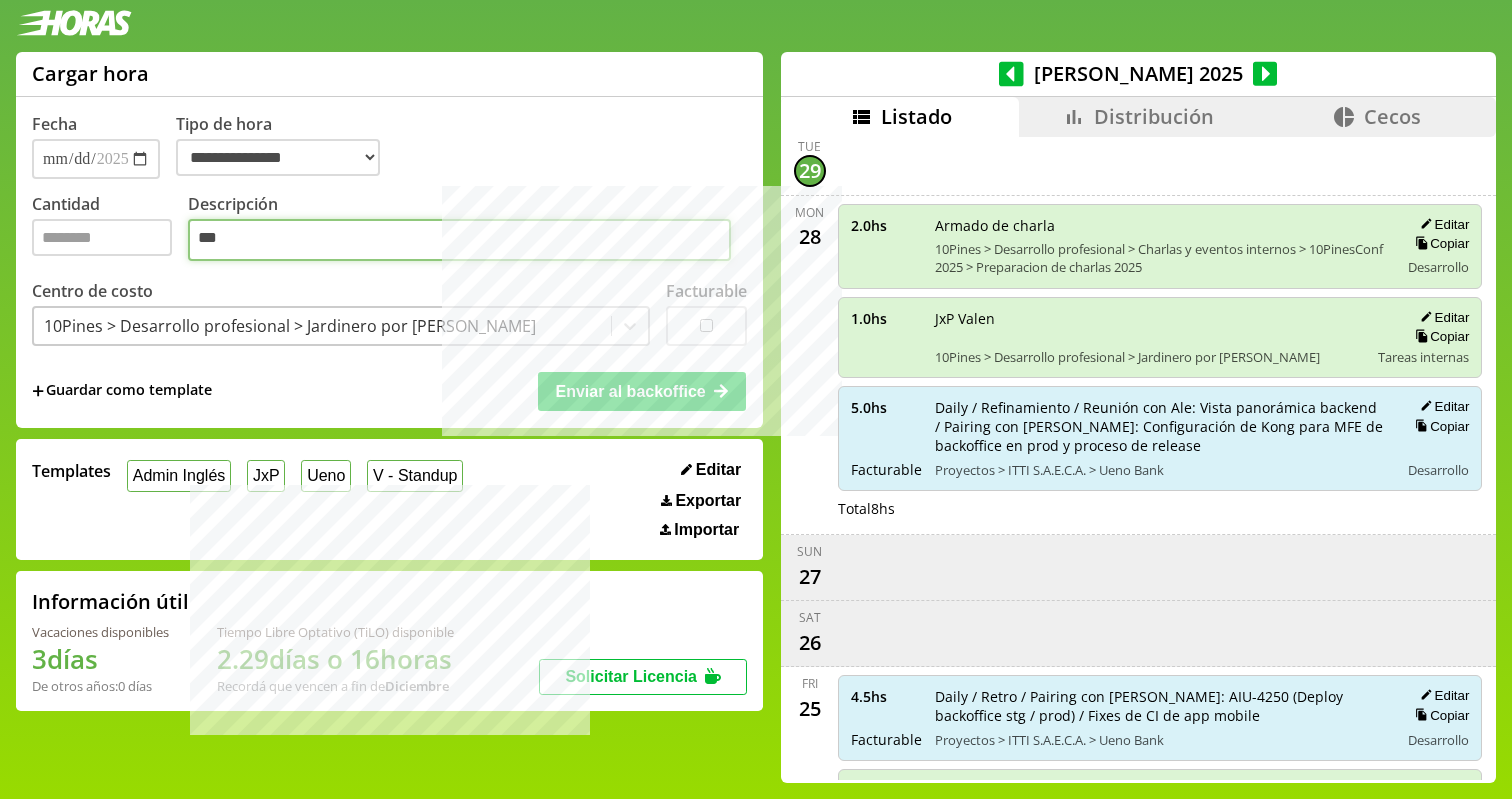 click on "***" at bounding box center (459, 240) 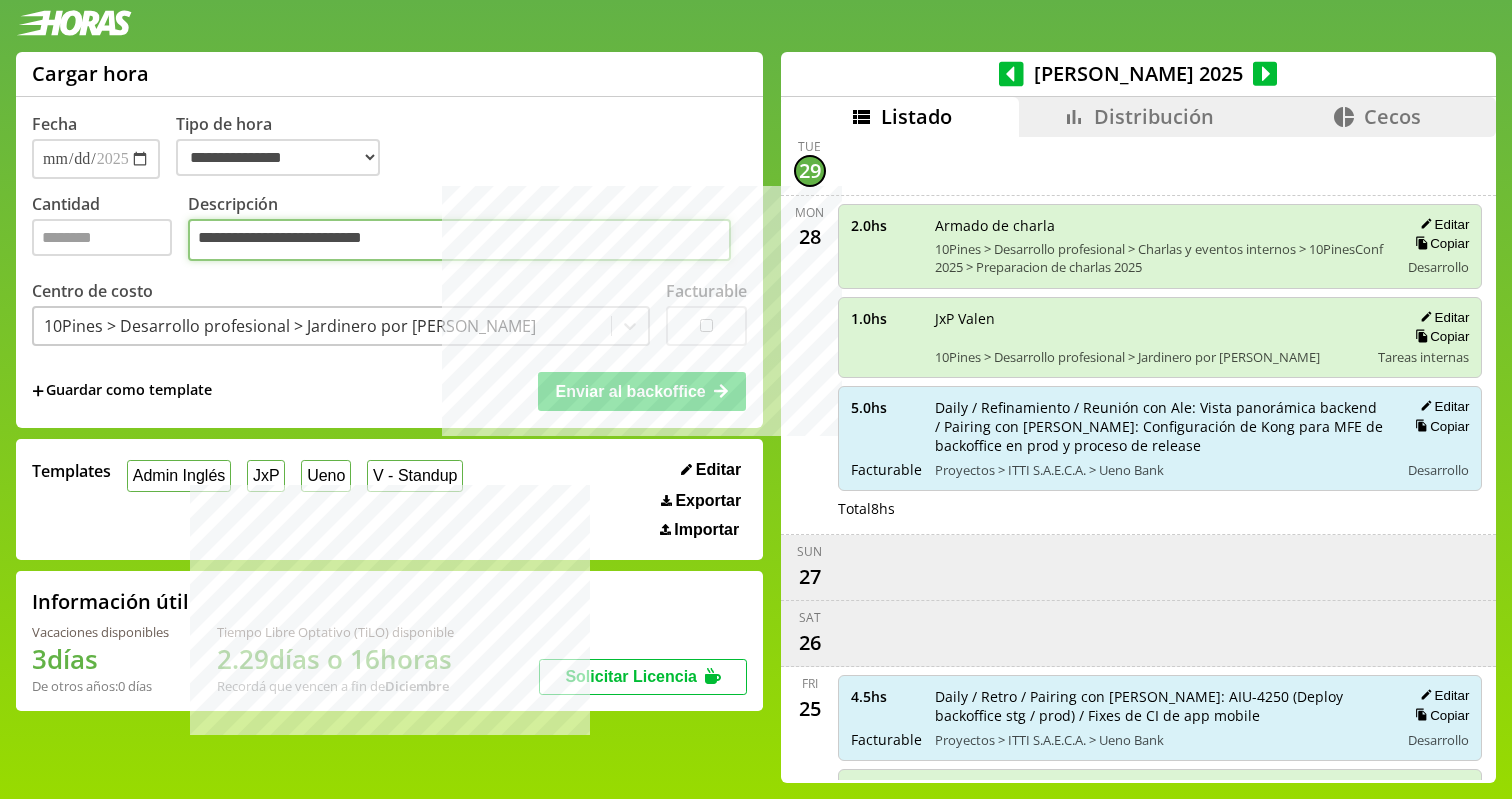 type on "**********" 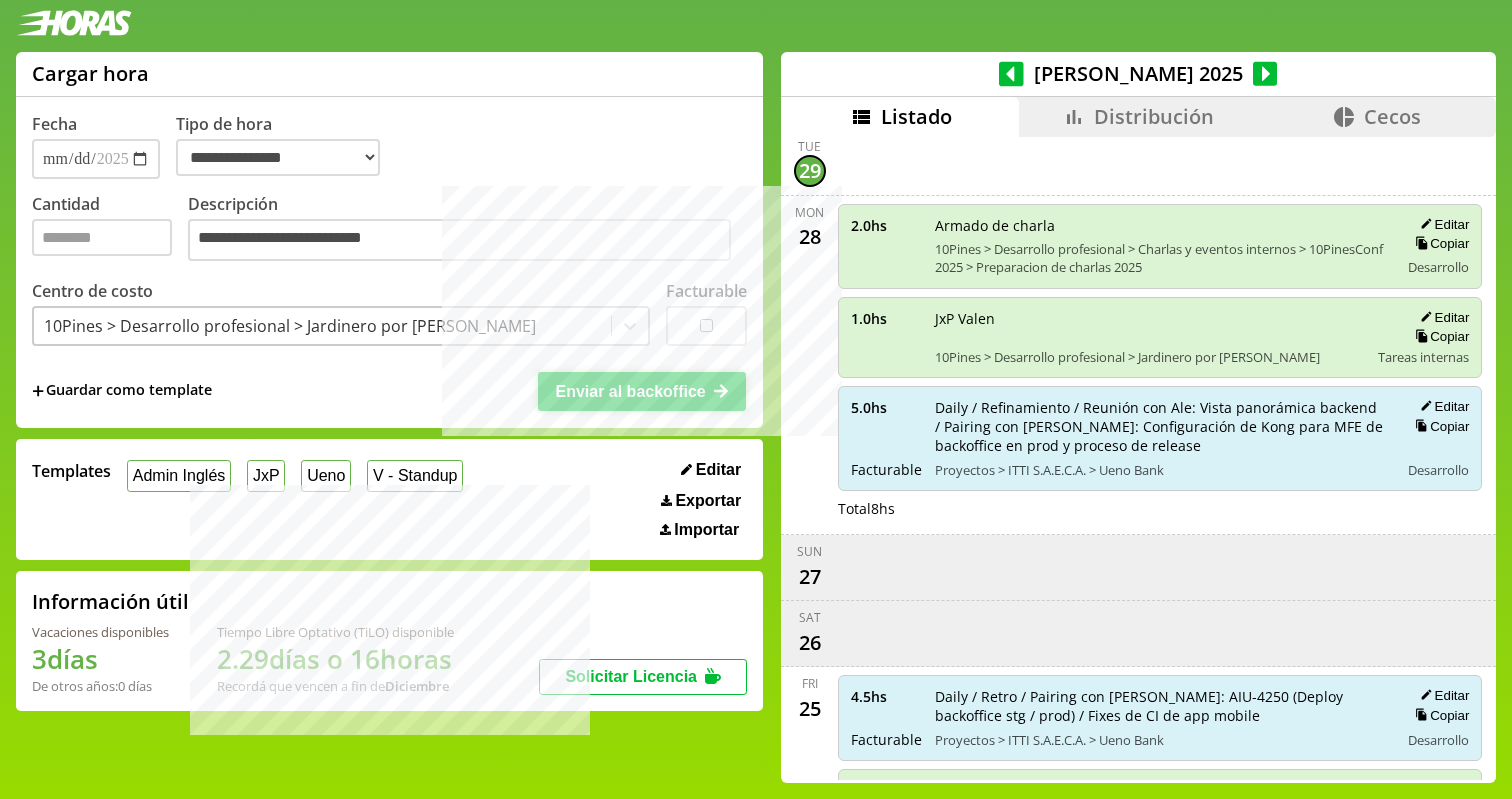 click on "Enviar al backoffice" at bounding box center [630, 391] 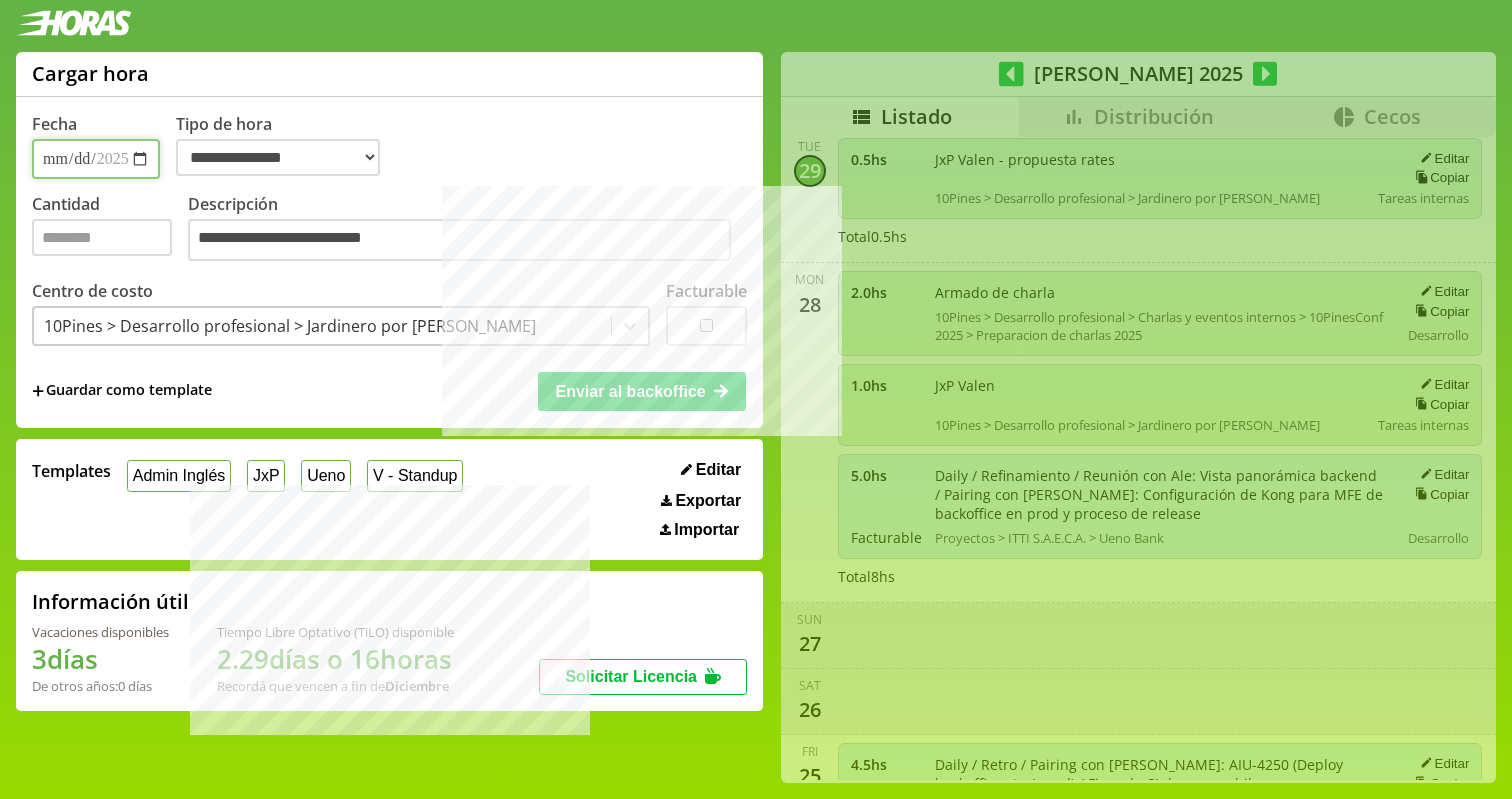 select on "**********" 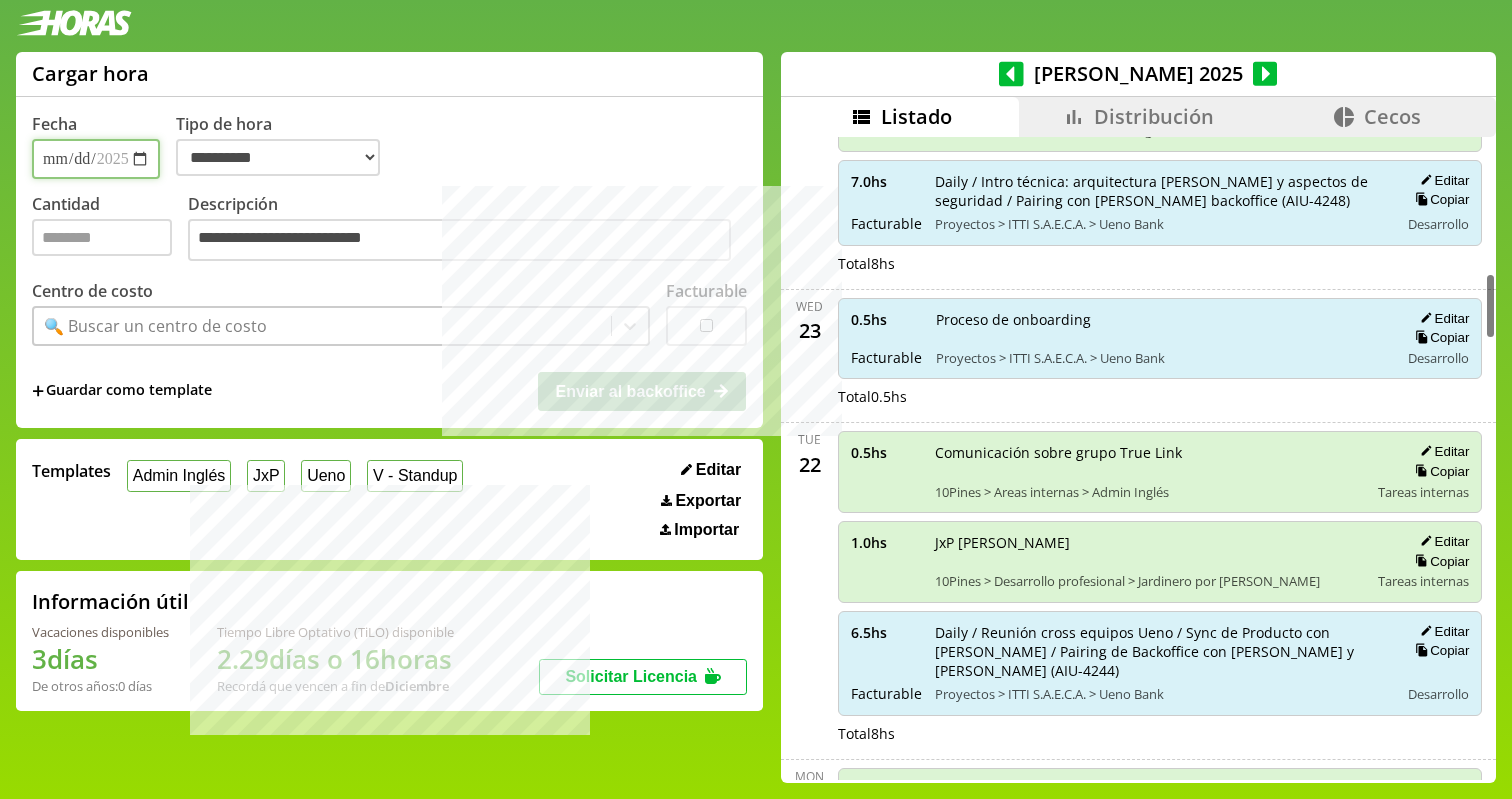scroll, scrollTop: 1315, scrollLeft: 0, axis: vertical 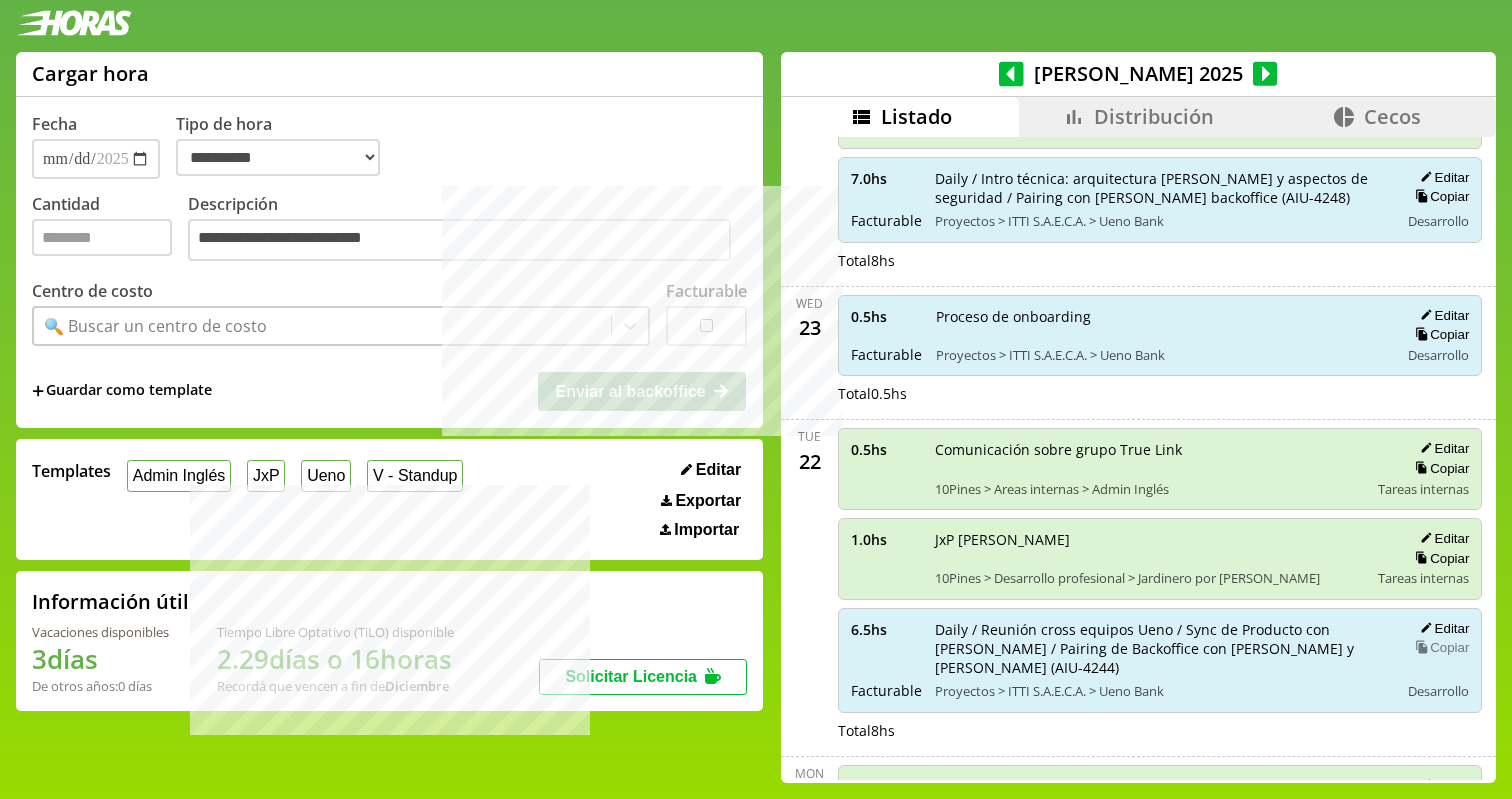 click on "Copiar" at bounding box center [1439, 647] 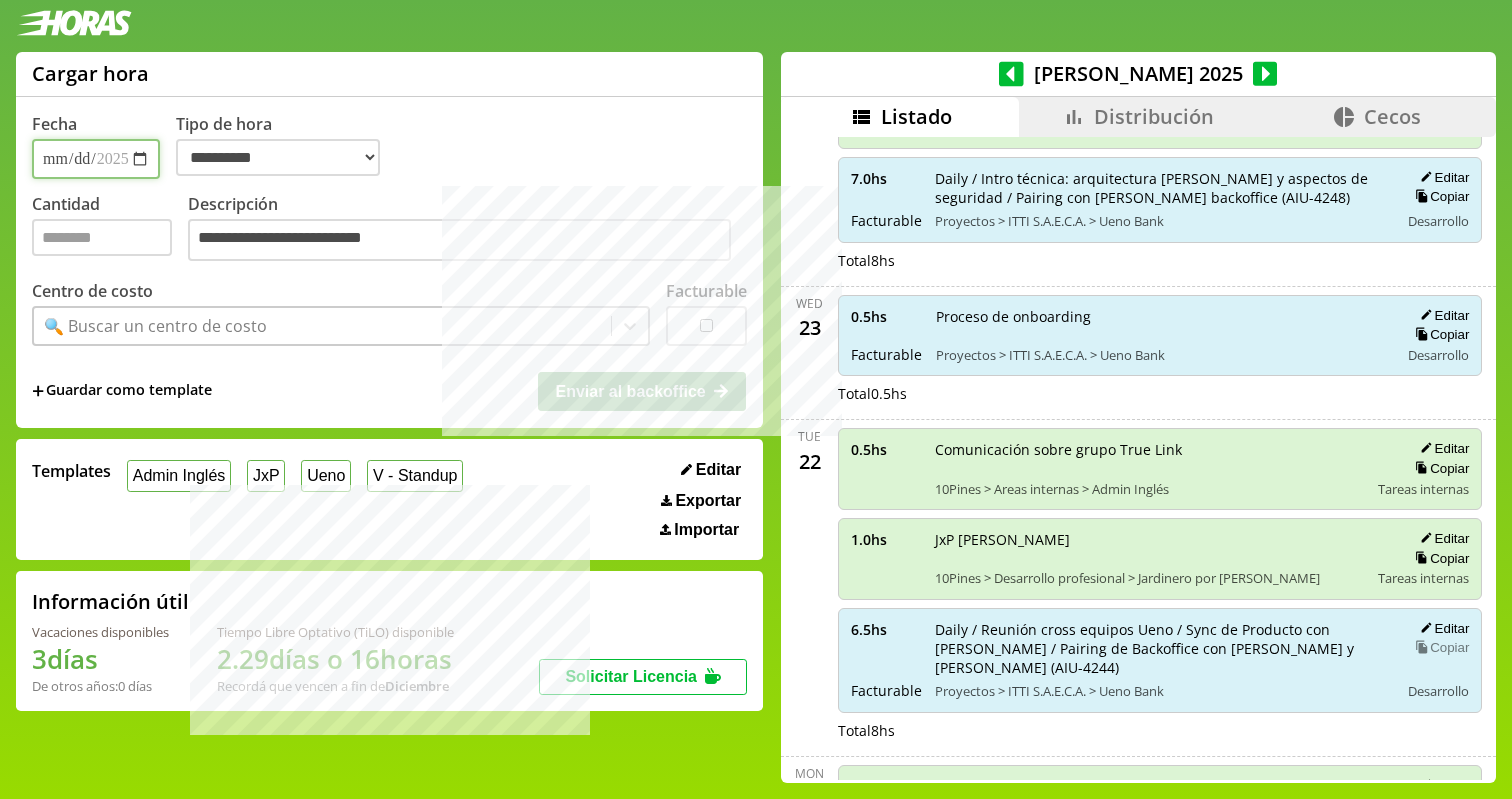 type on "***" 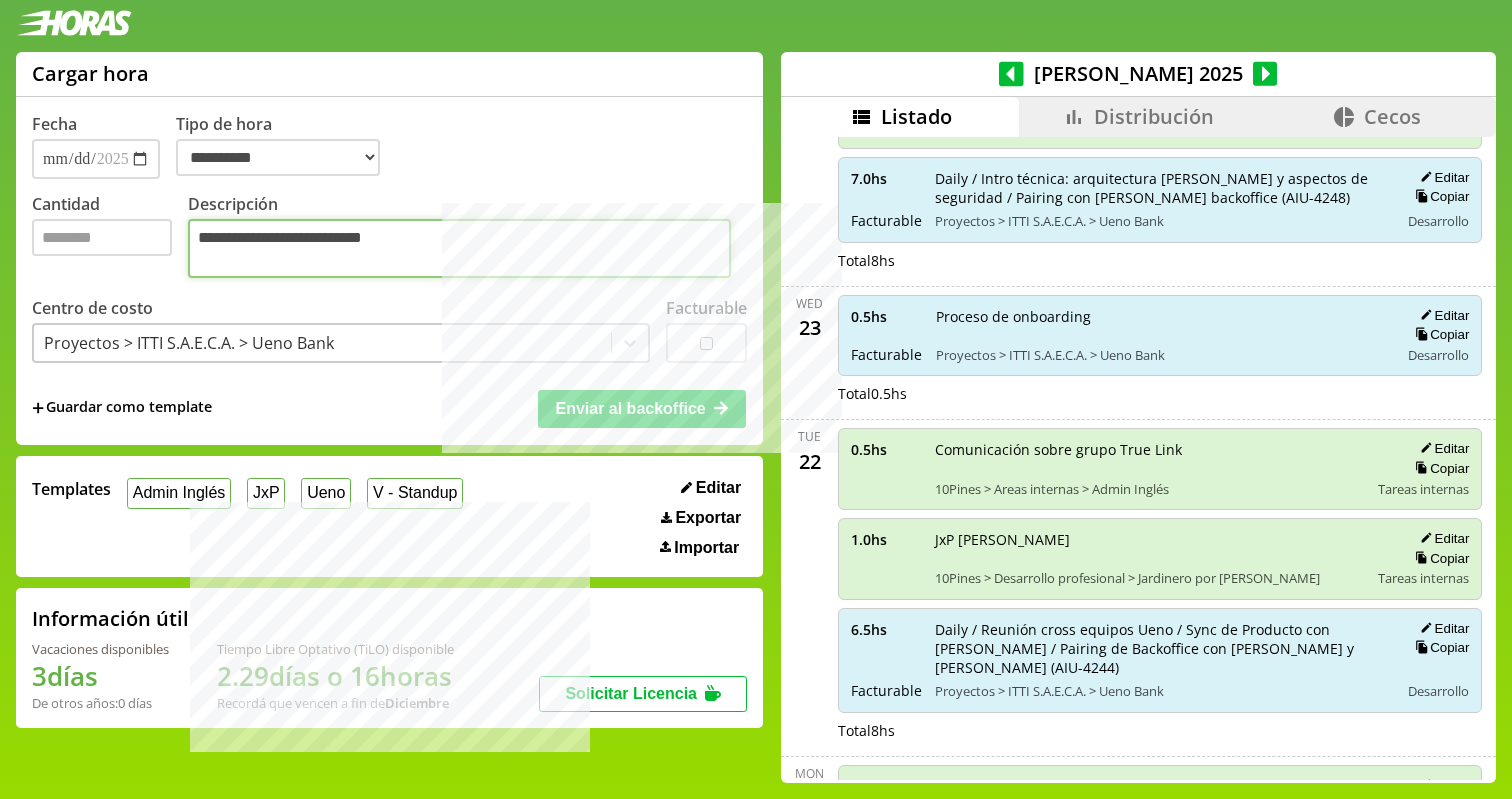 scroll, scrollTop: 4, scrollLeft: 0, axis: vertical 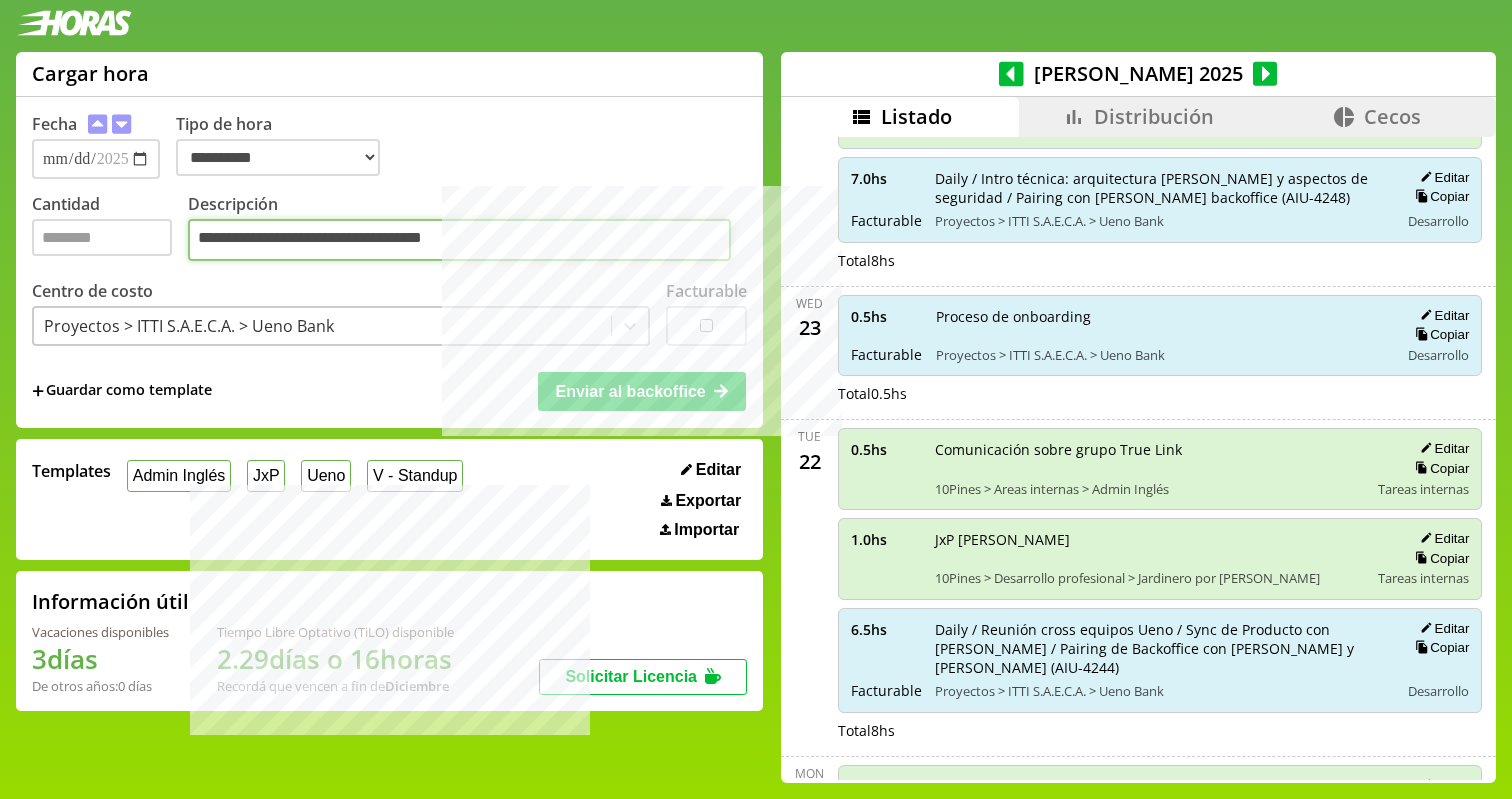paste on "**********" 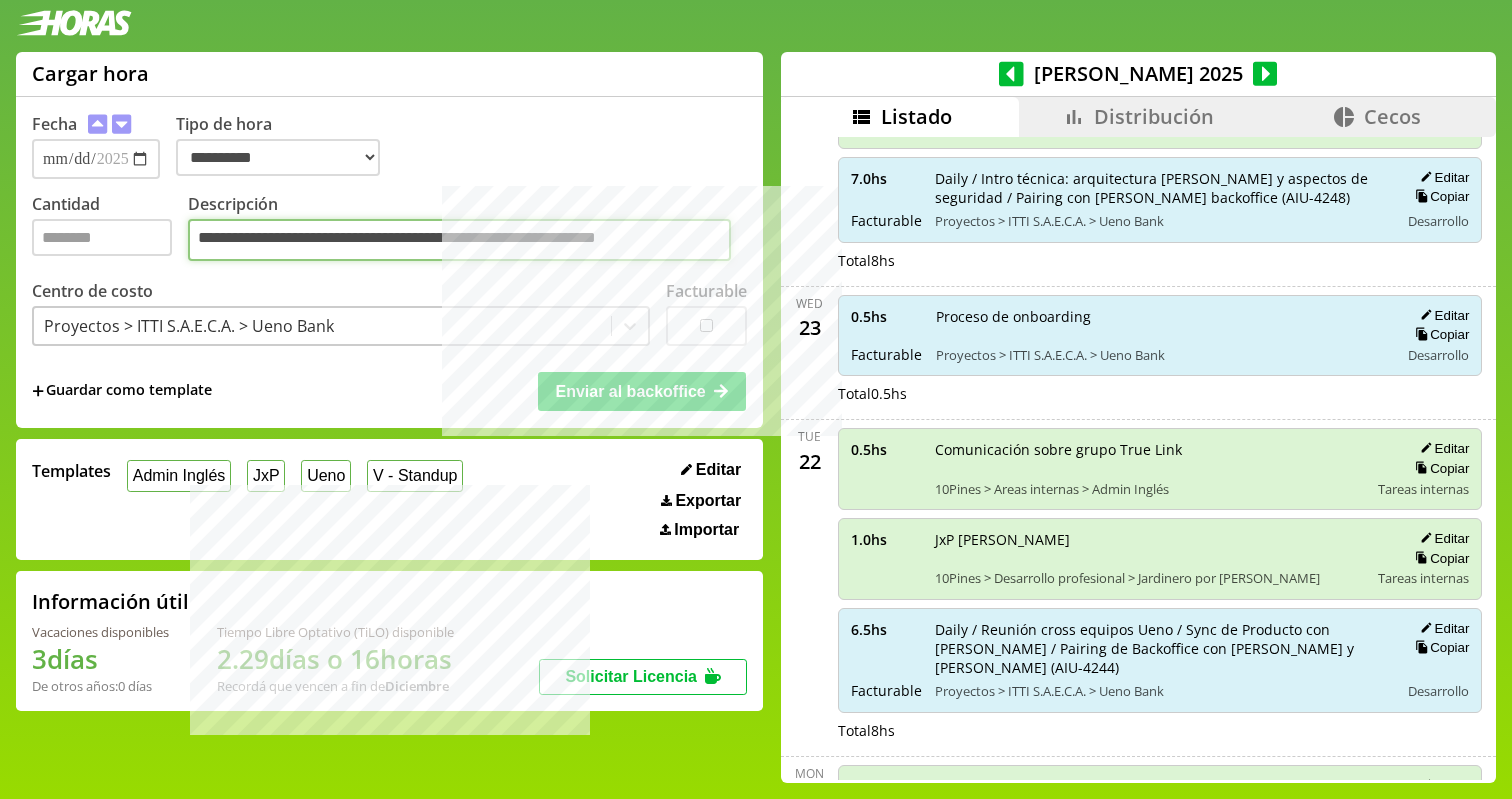 click on "**********" at bounding box center (459, 240) 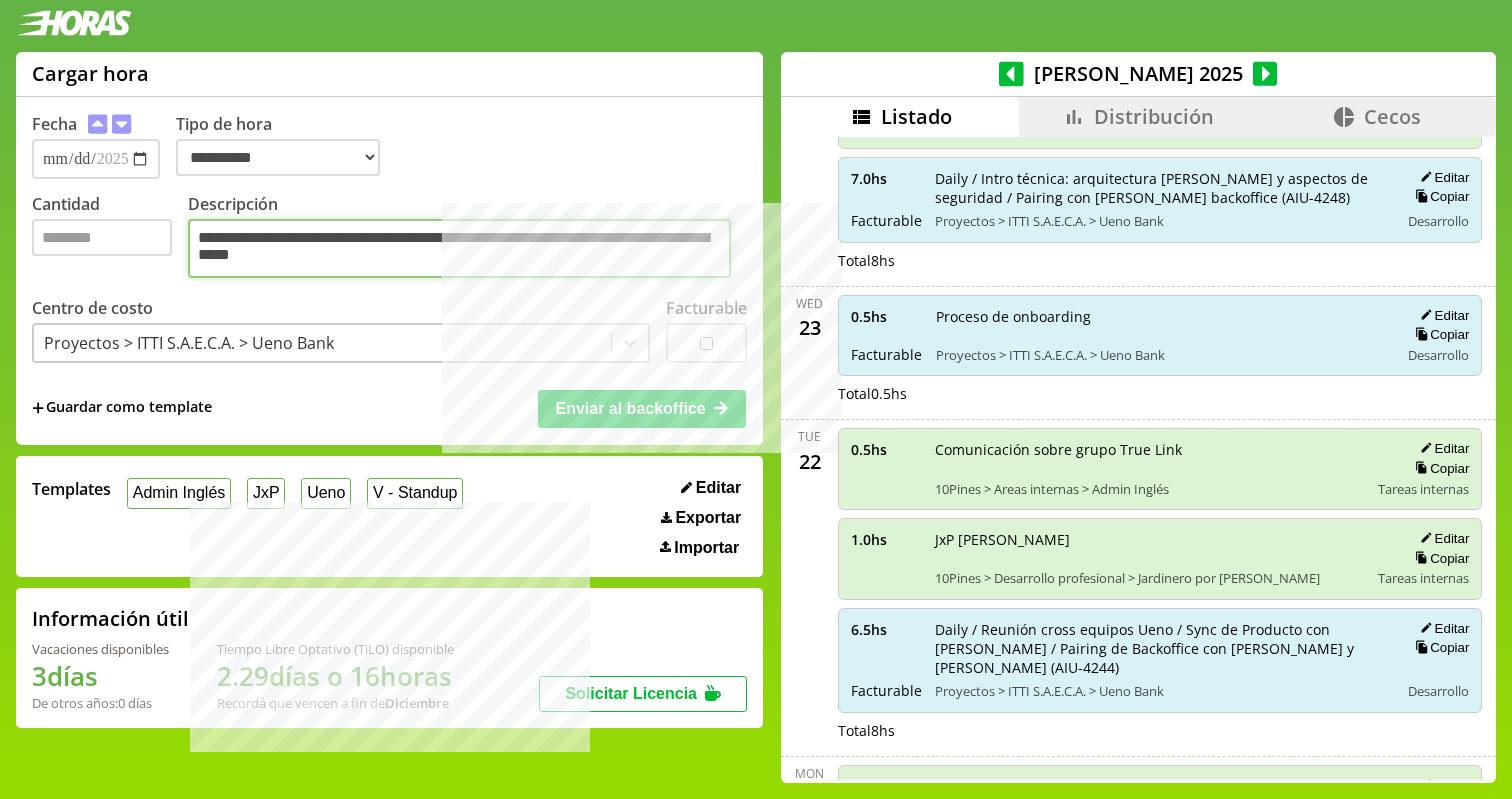 click on "**********" at bounding box center [459, 248] 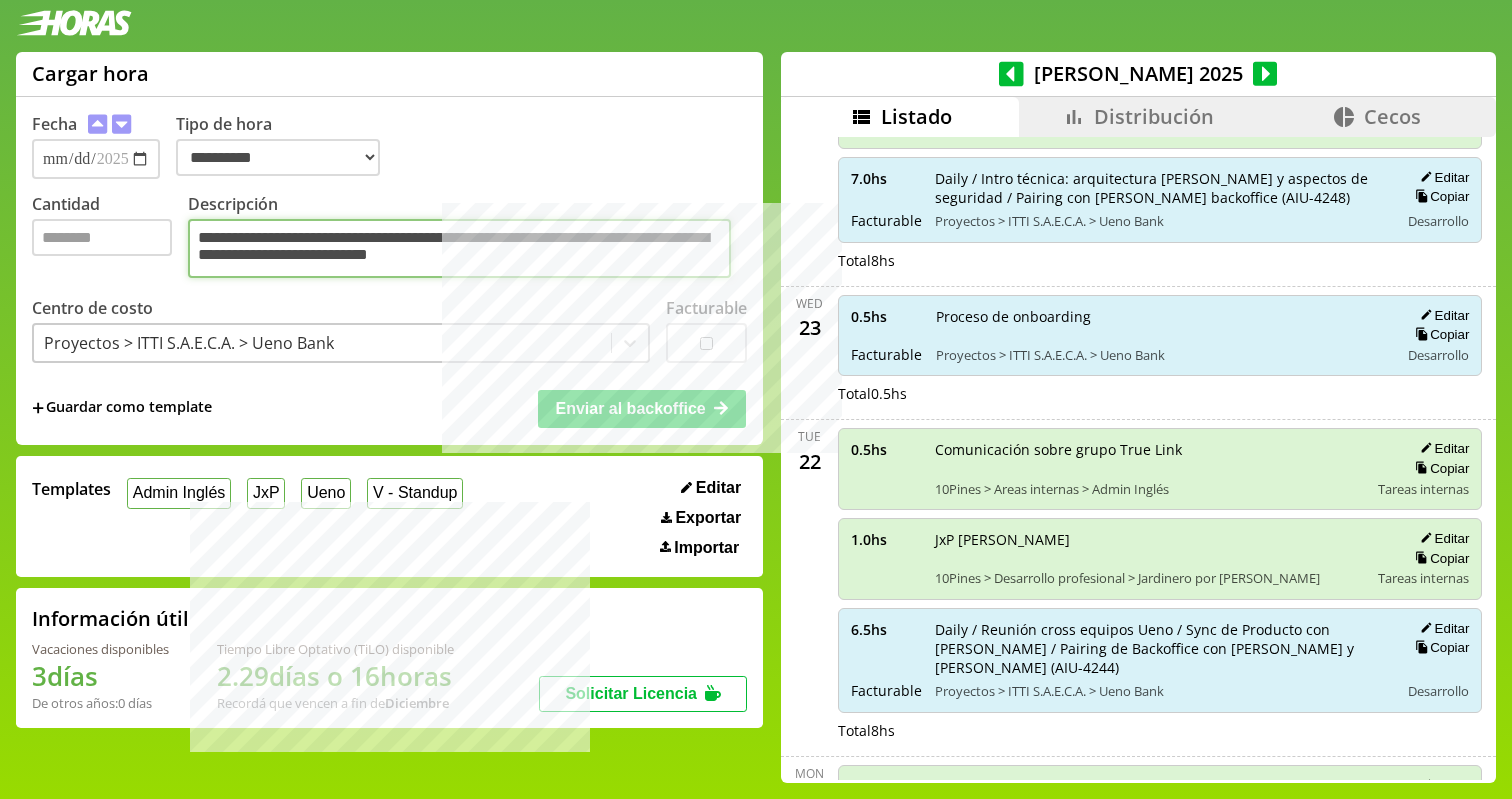 type on "**********" 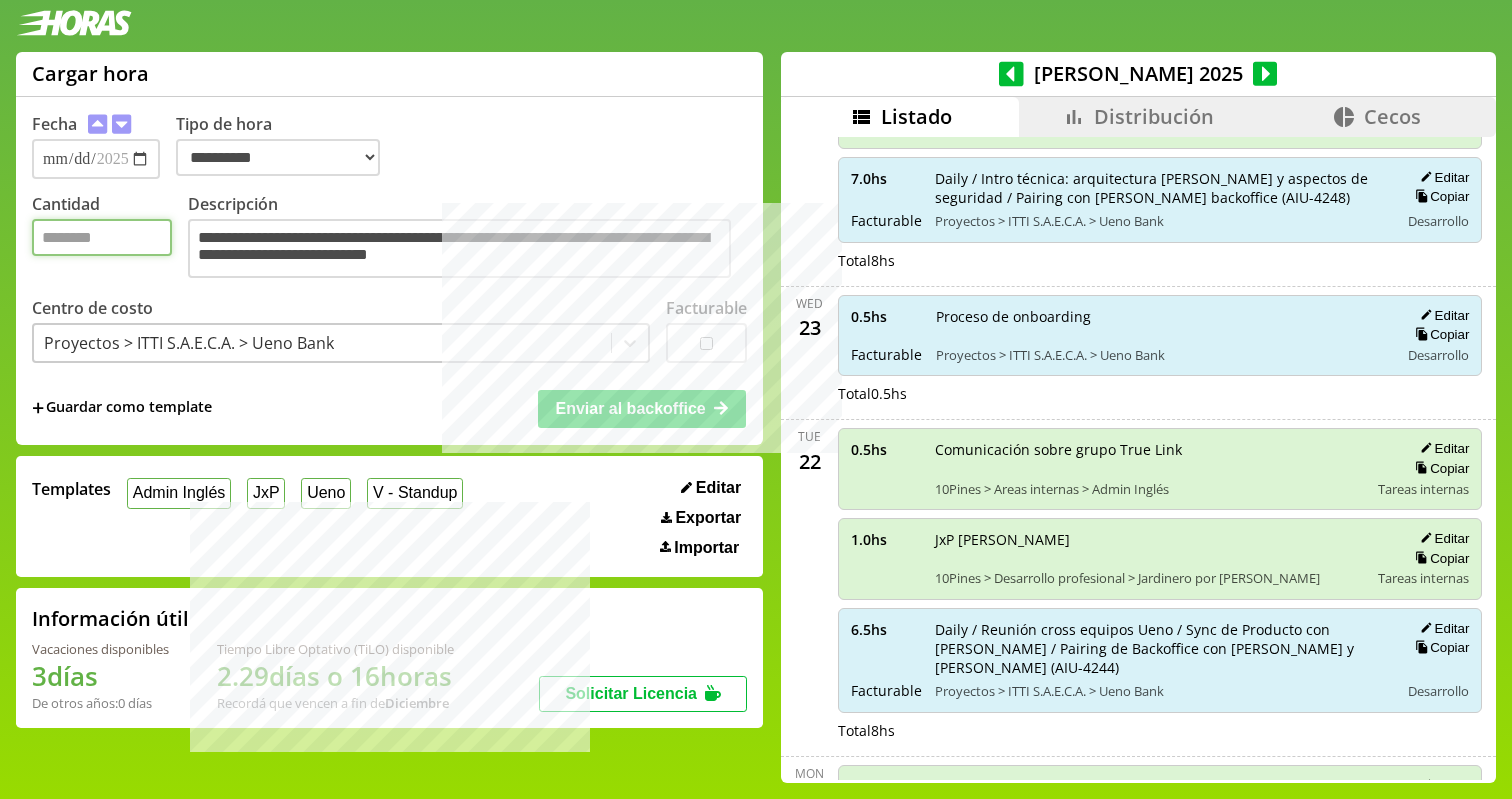 drag, startPoint x: 49, startPoint y: 242, endPoint x: 0, endPoint y: 242, distance: 49 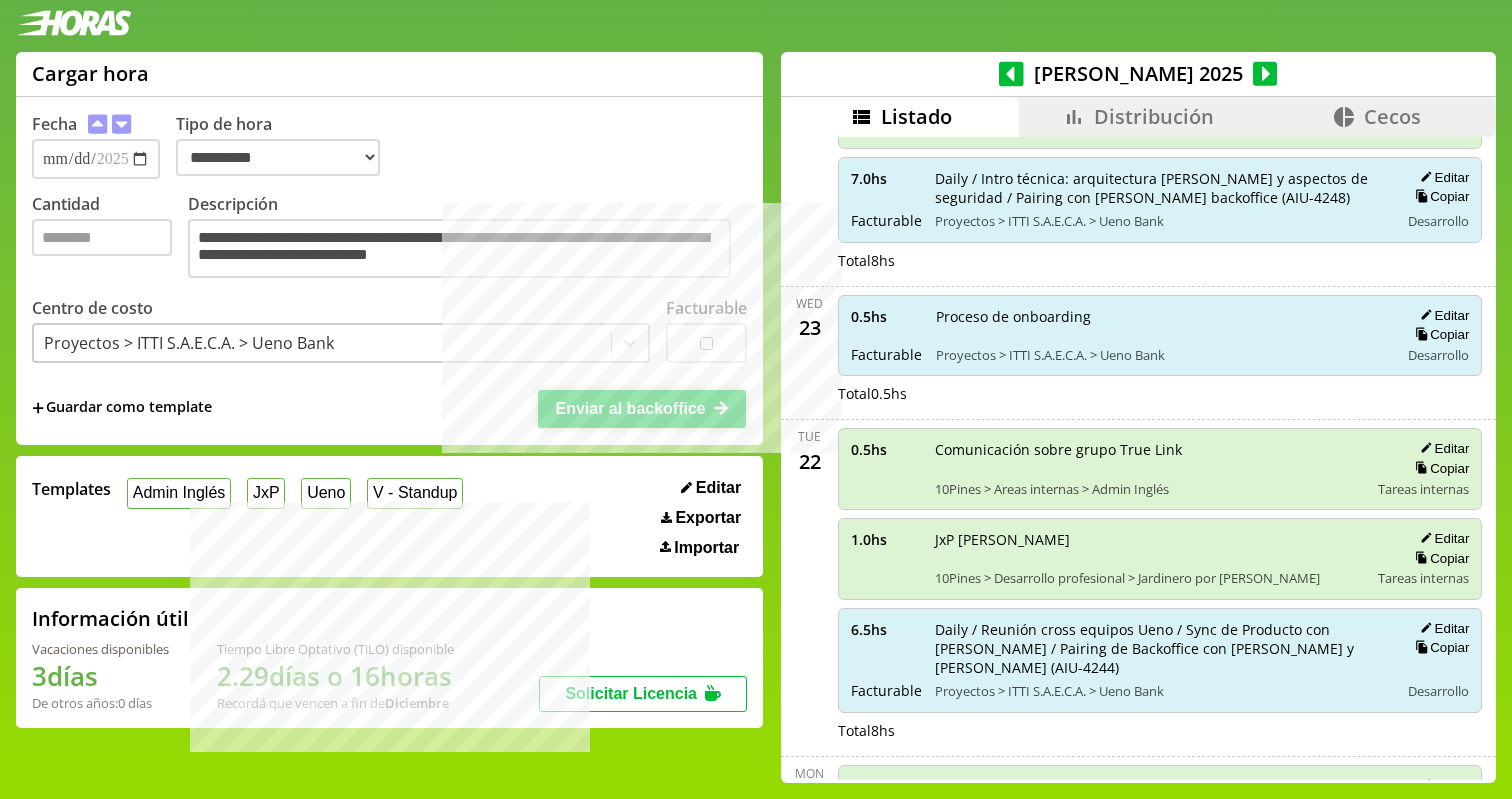 click on "Enviar al backoffice" at bounding box center (630, 408) 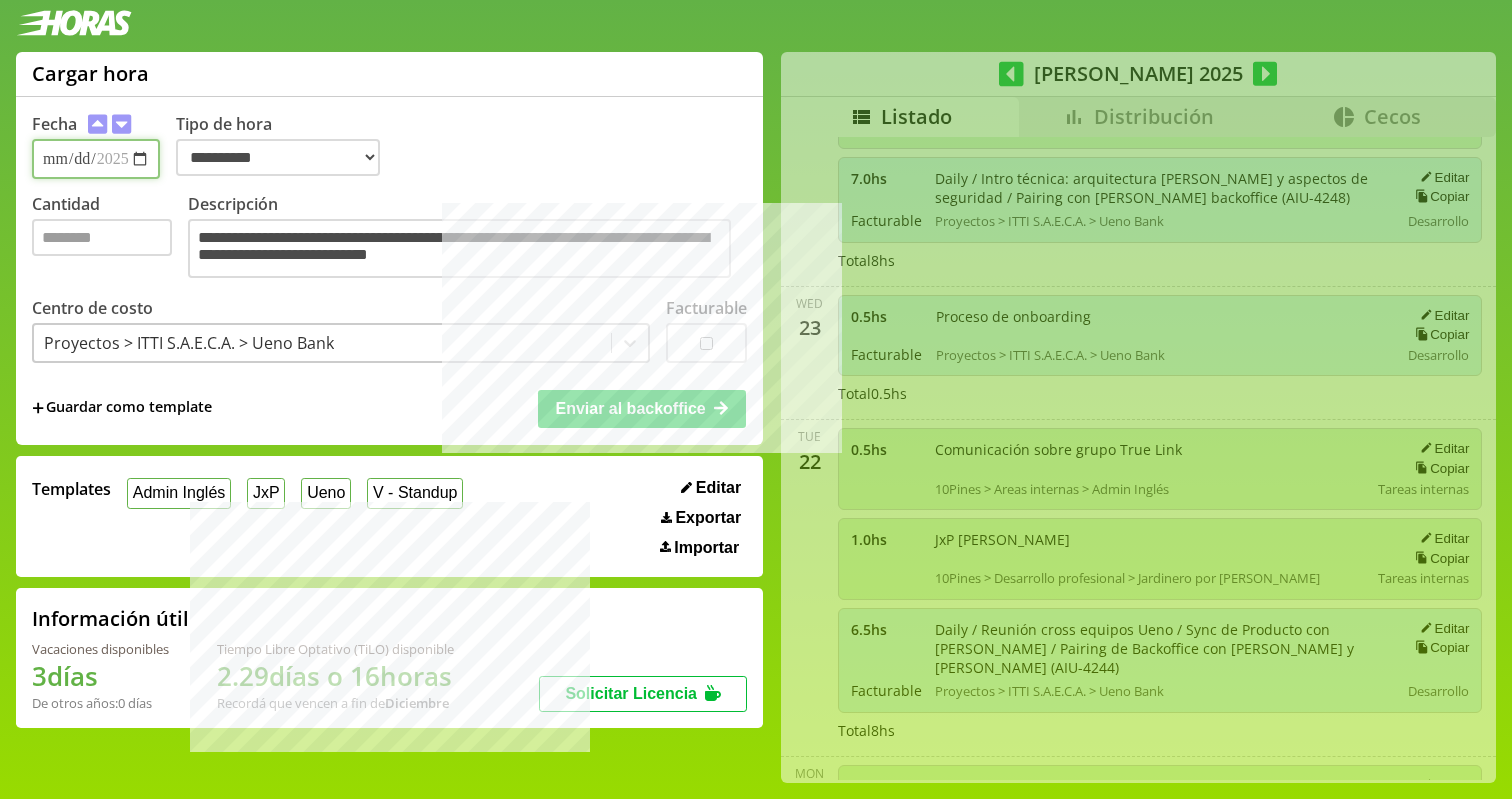 type 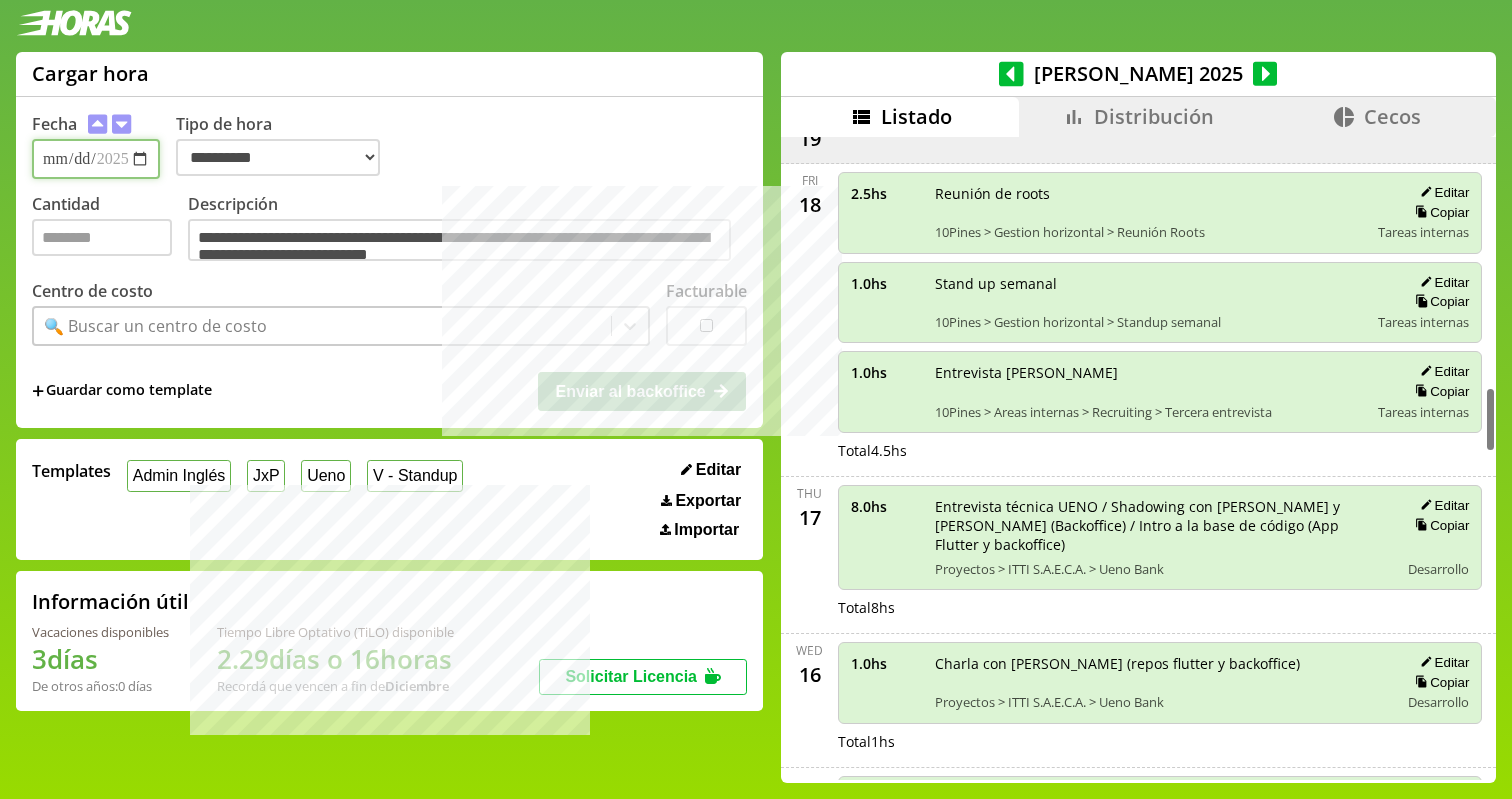 scroll, scrollTop: 2450, scrollLeft: 0, axis: vertical 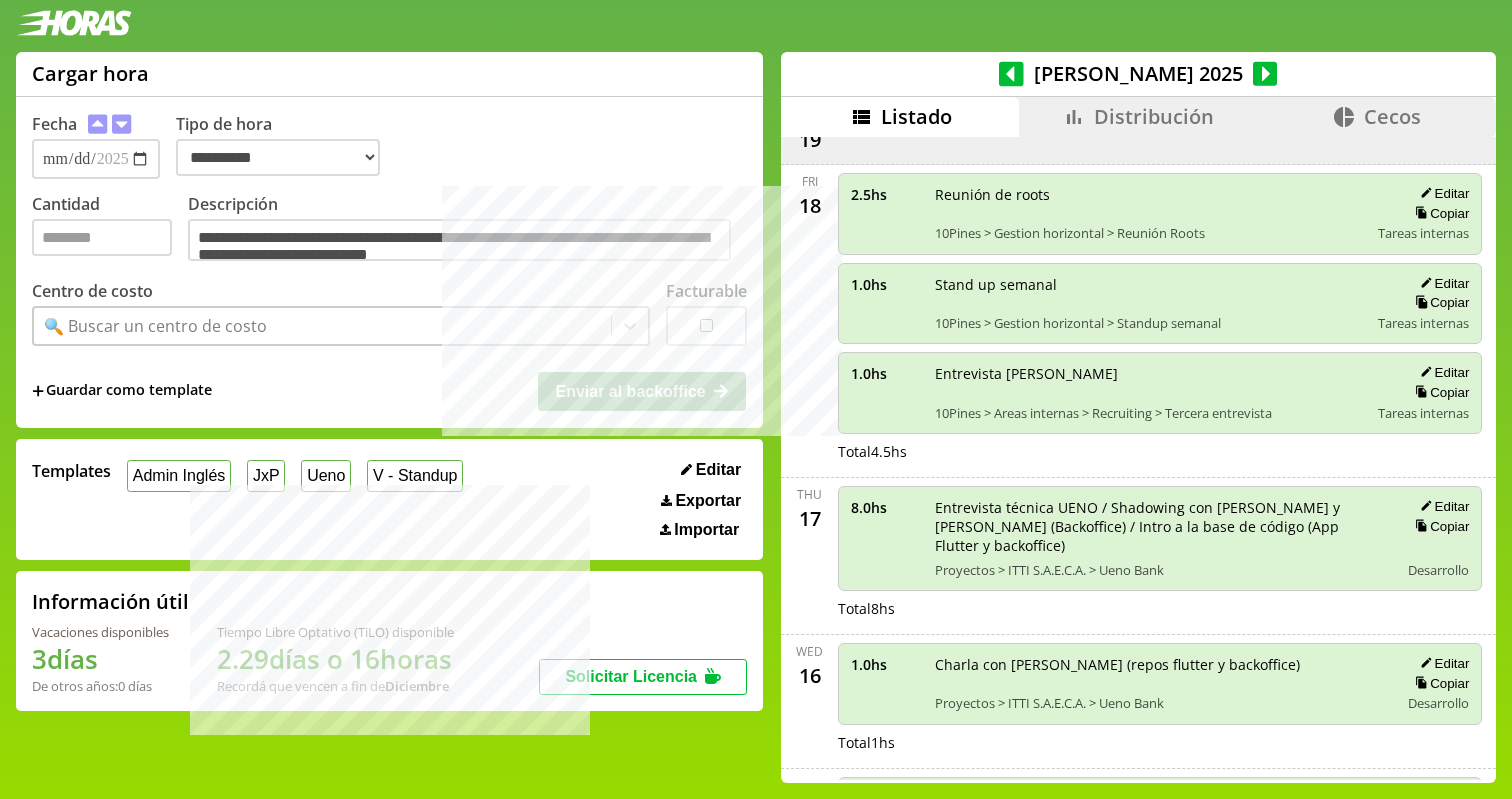 click on "1.0  hs" at bounding box center (886, 392) 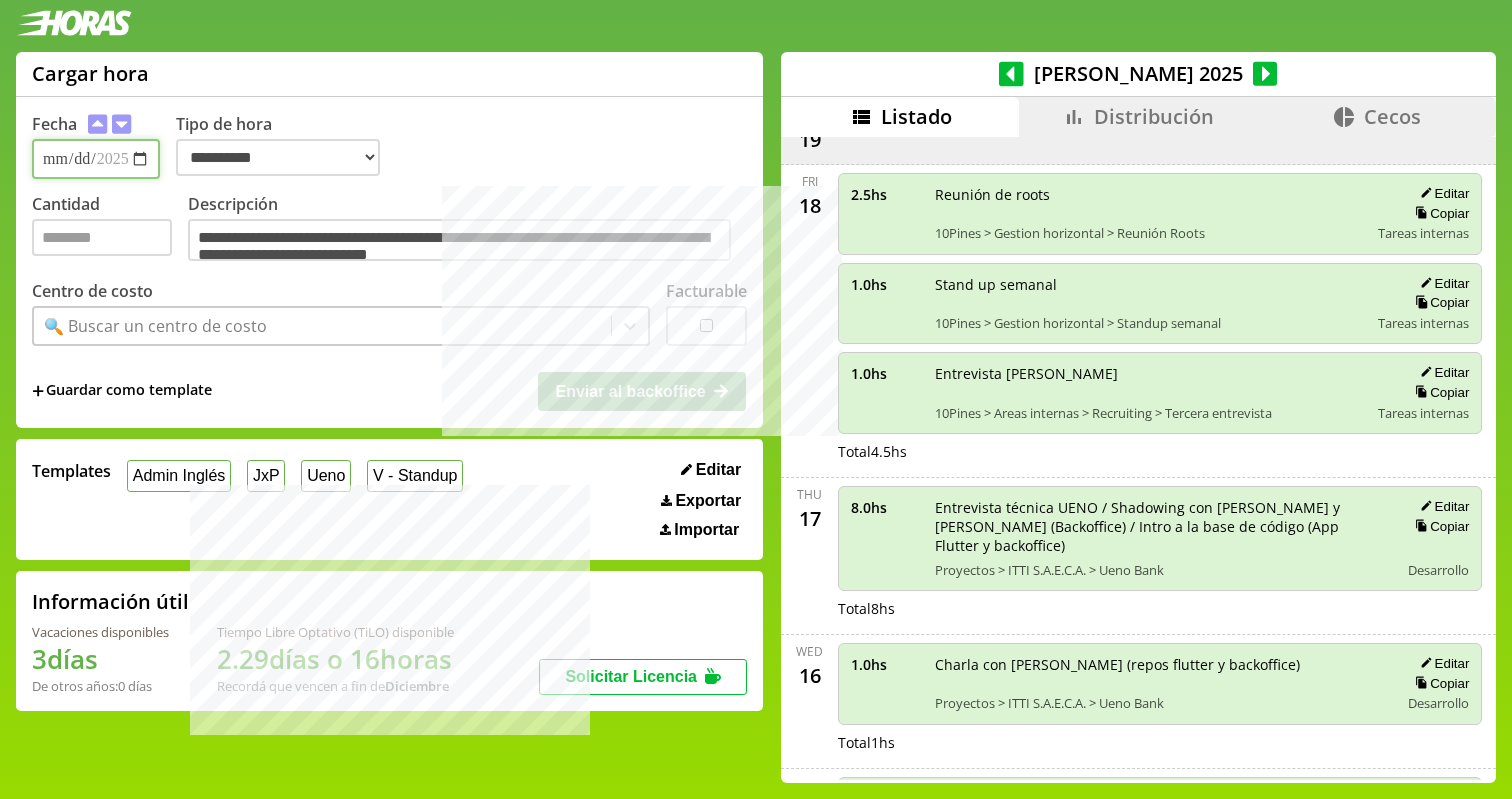 click on "**********" at bounding box center [96, 159] 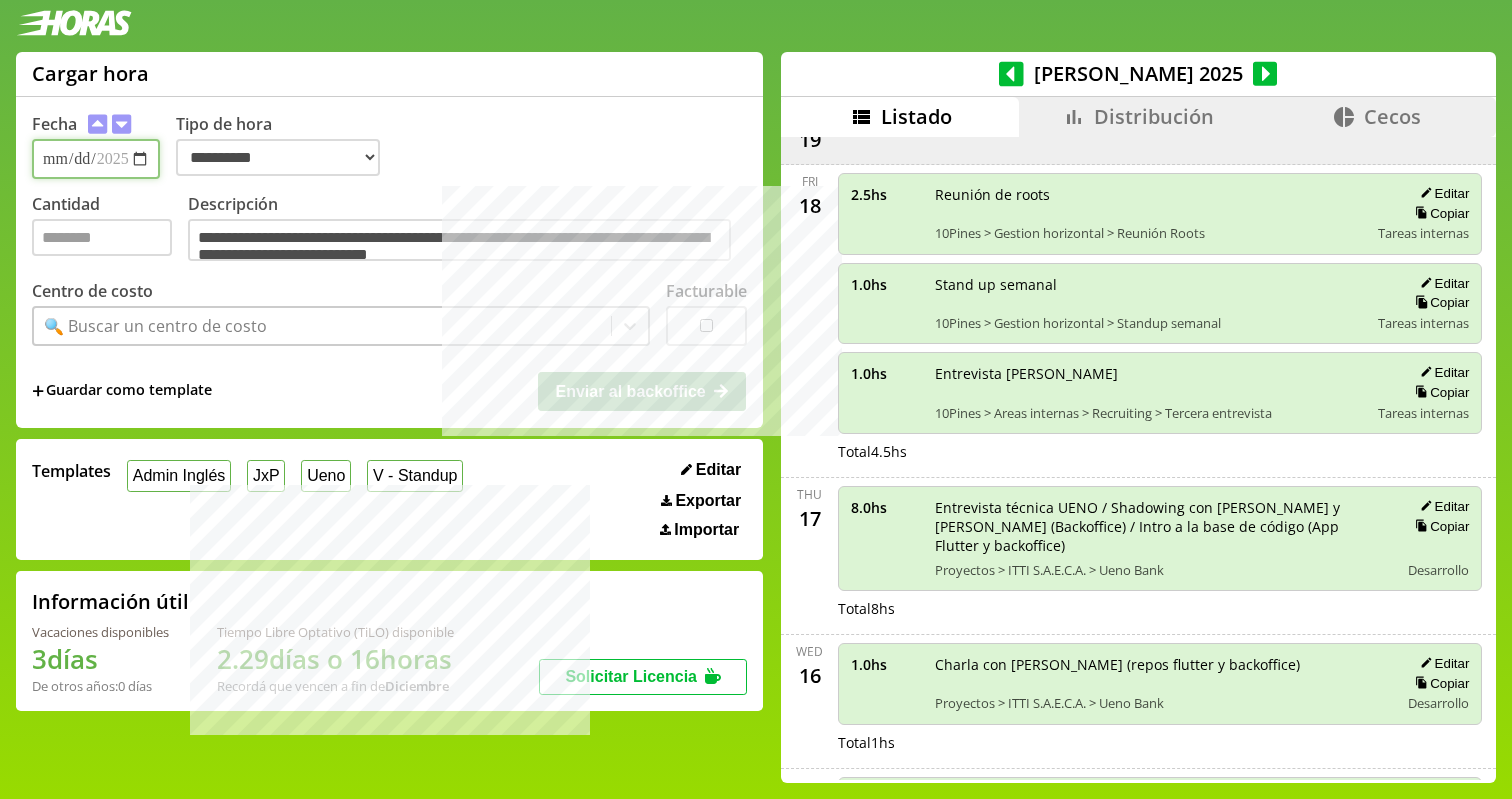type on "**********" 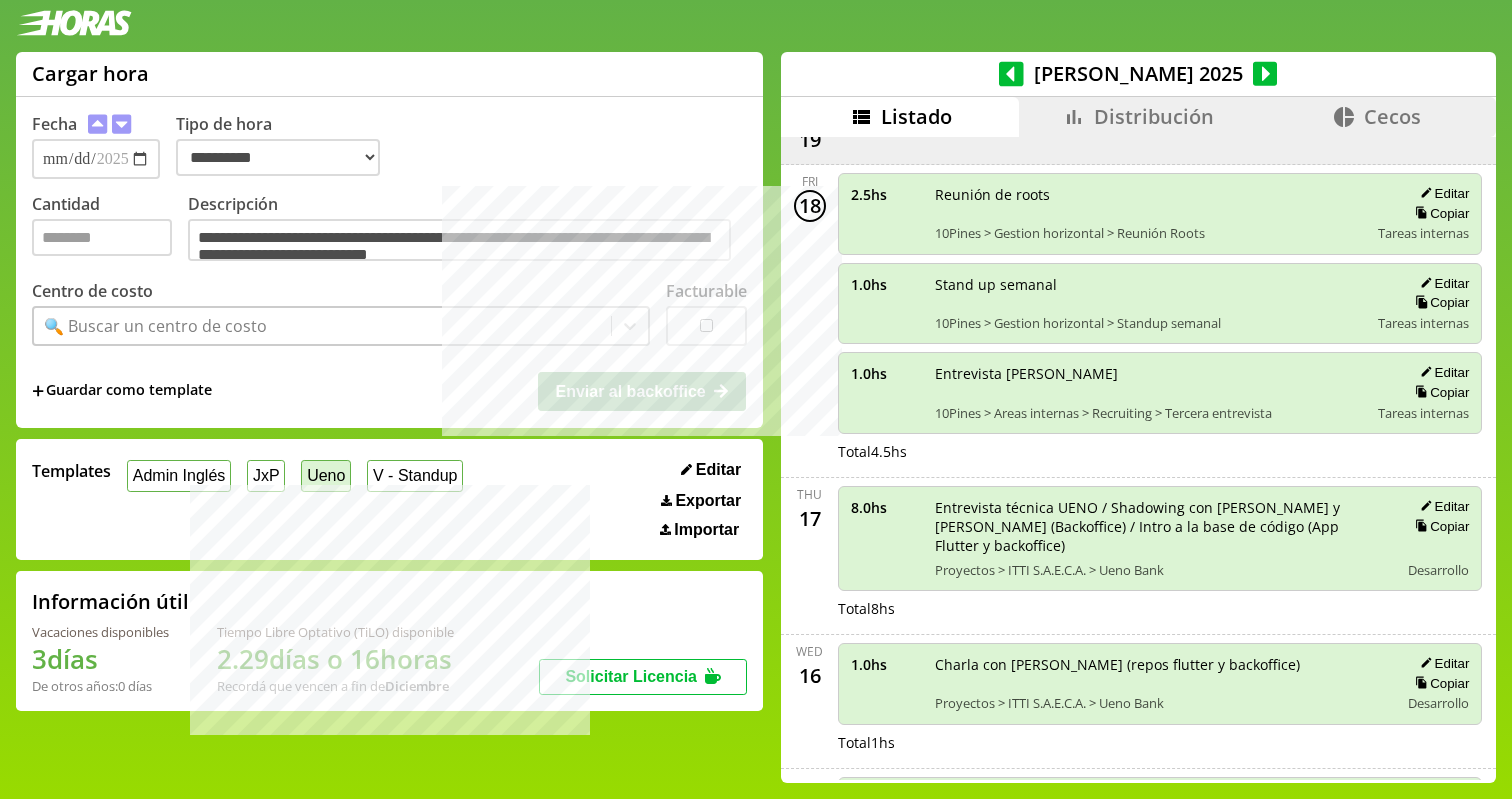 click on "Ueno" at bounding box center [326, 475] 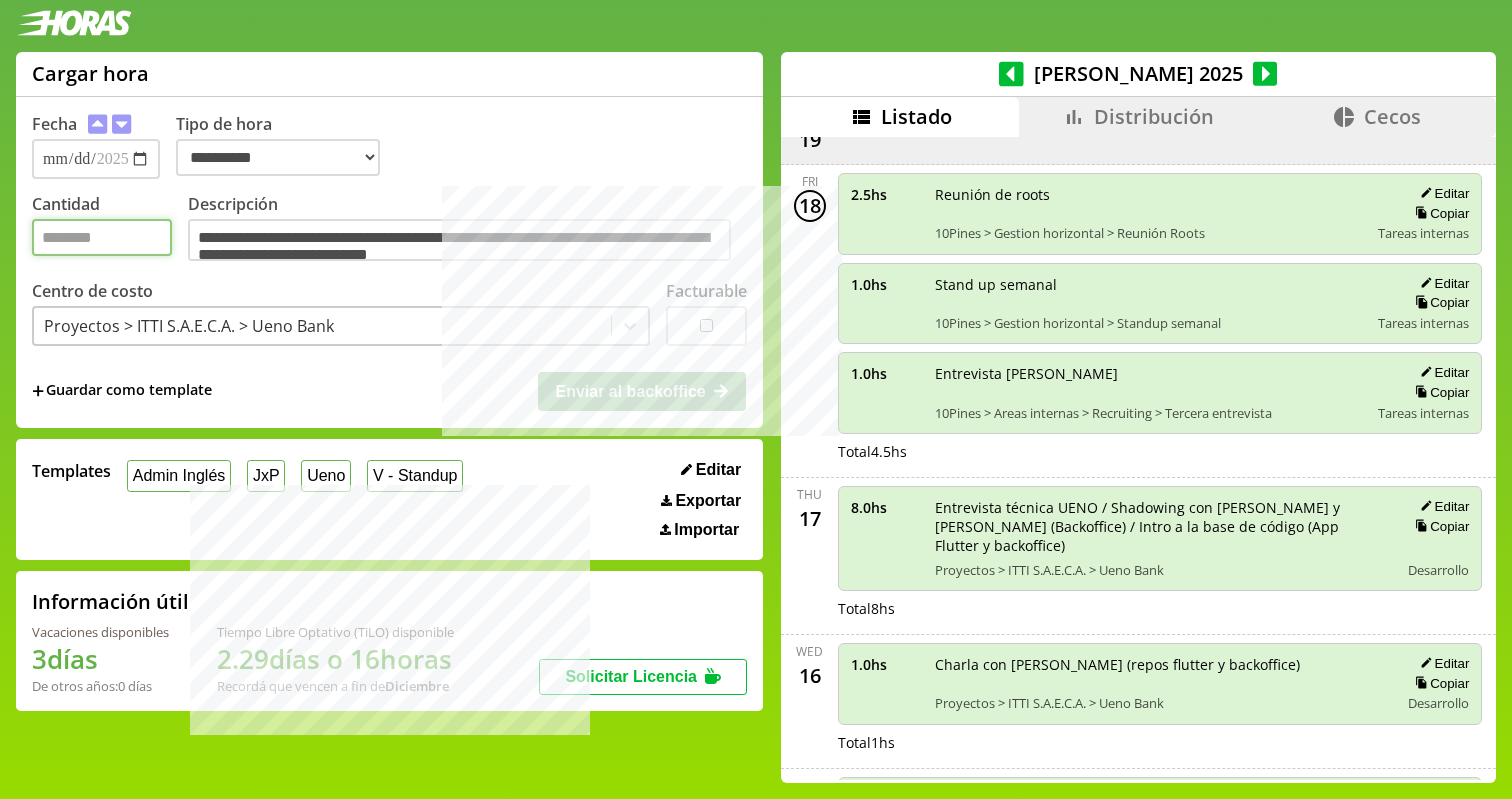 click on "Cantidad" at bounding box center (102, 237) 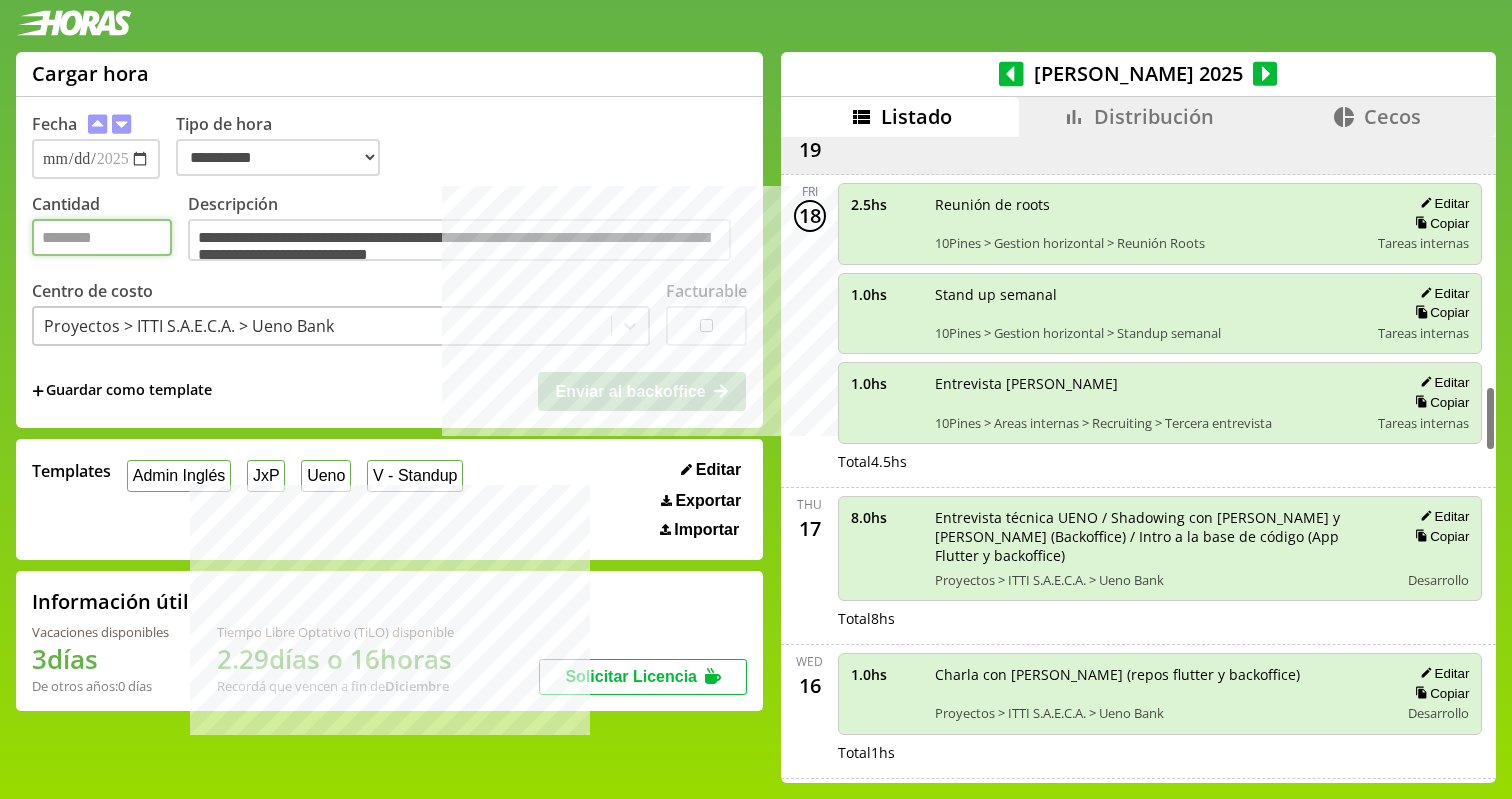 scroll, scrollTop: 2431, scrollLeft: 0, axis: vertical 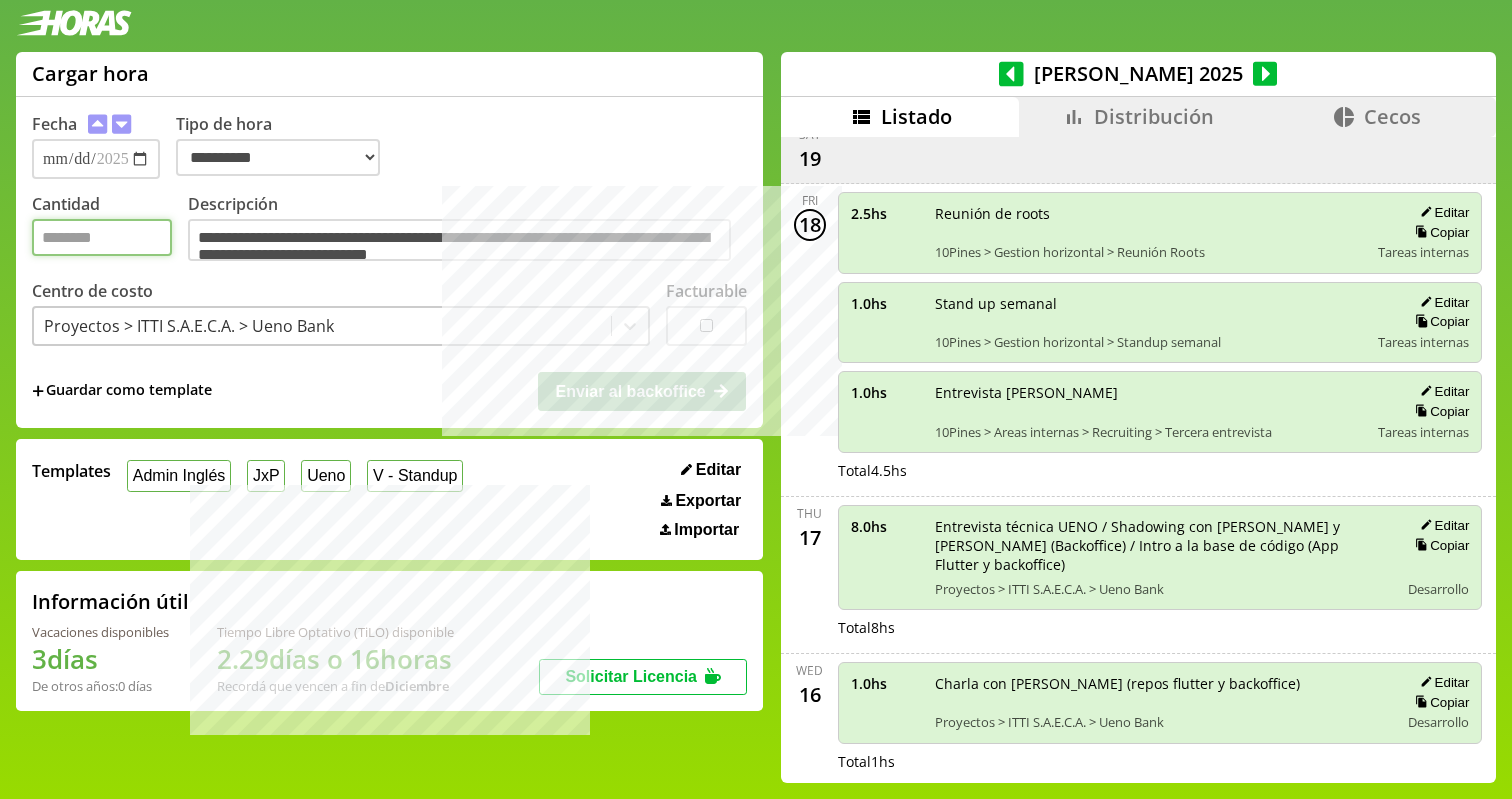 click on "Cantidad" at bounding box center [102, 237] 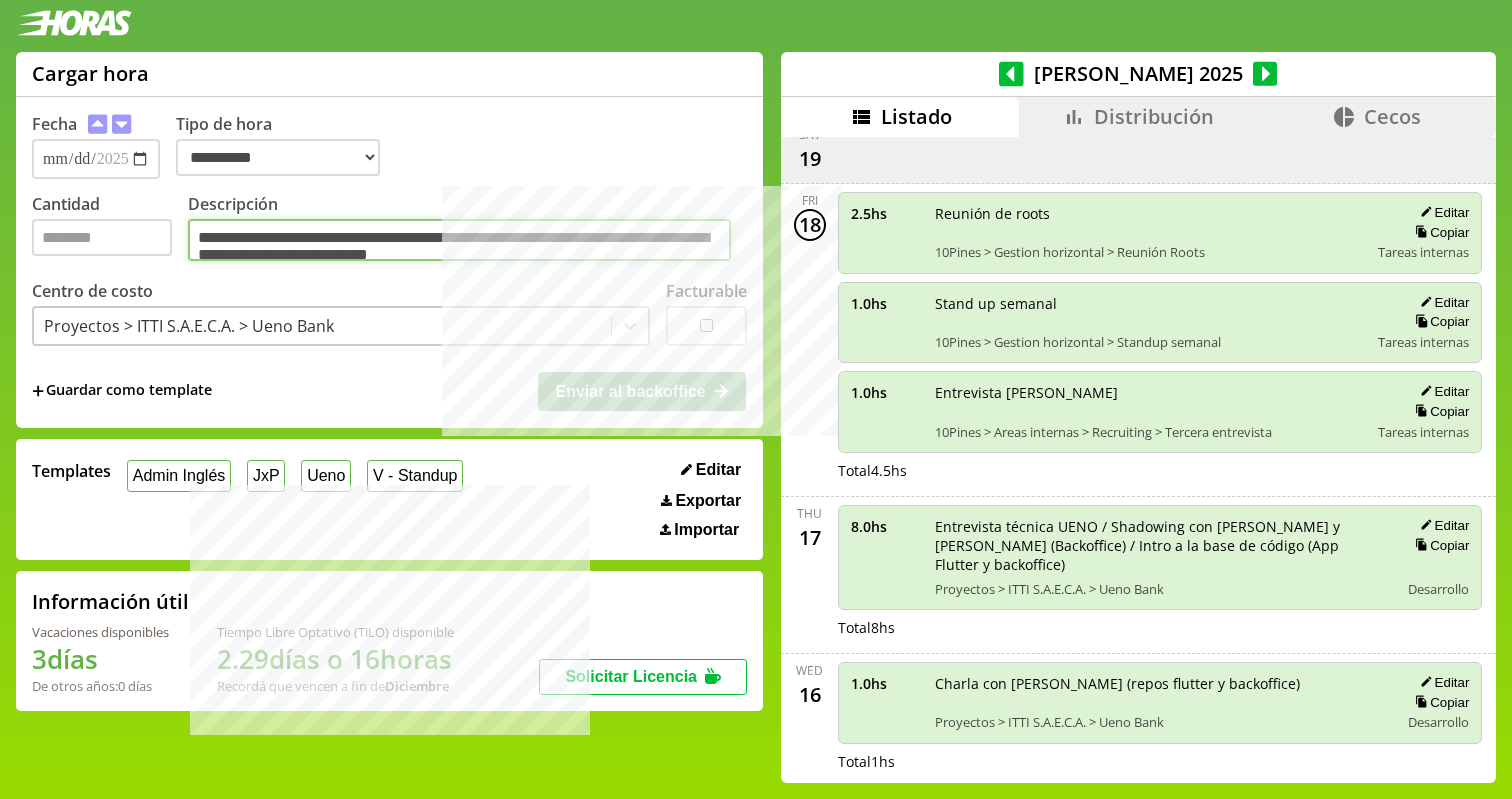 click on "**********" at bounding box center [459, 240] 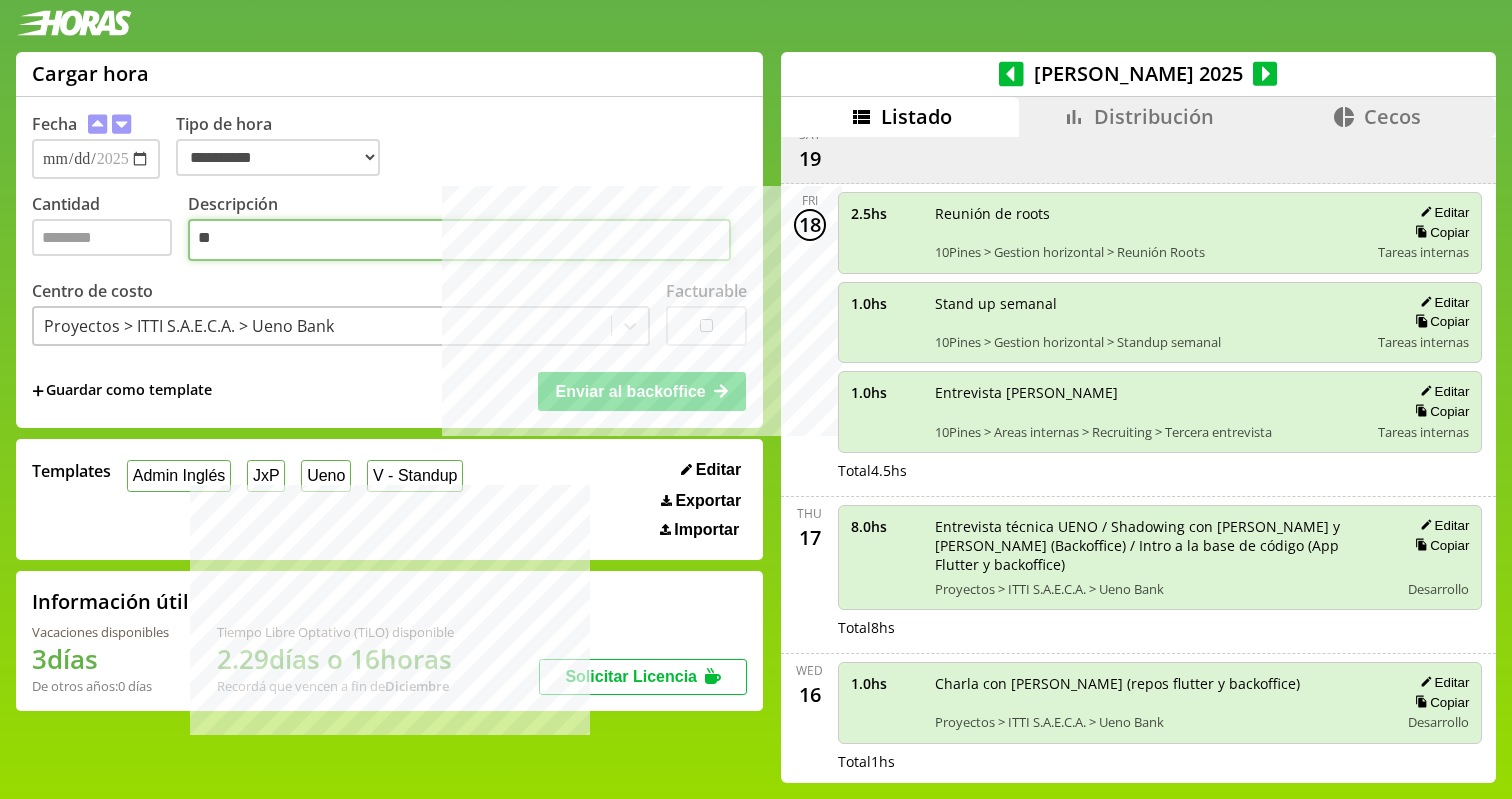type on "*" 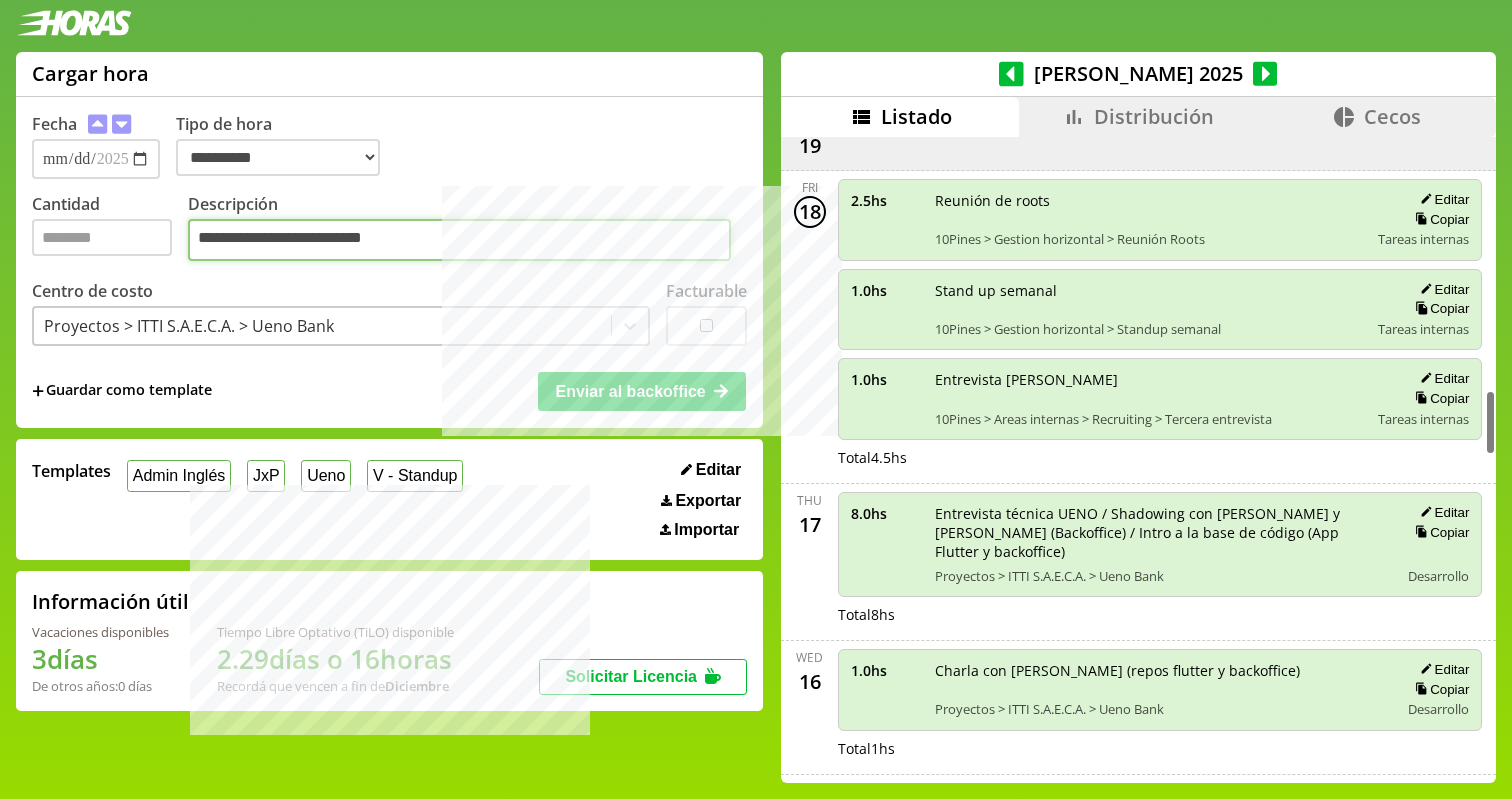 scroll, scrollTop: 2433, scrollLeft: 0, axis: vertical 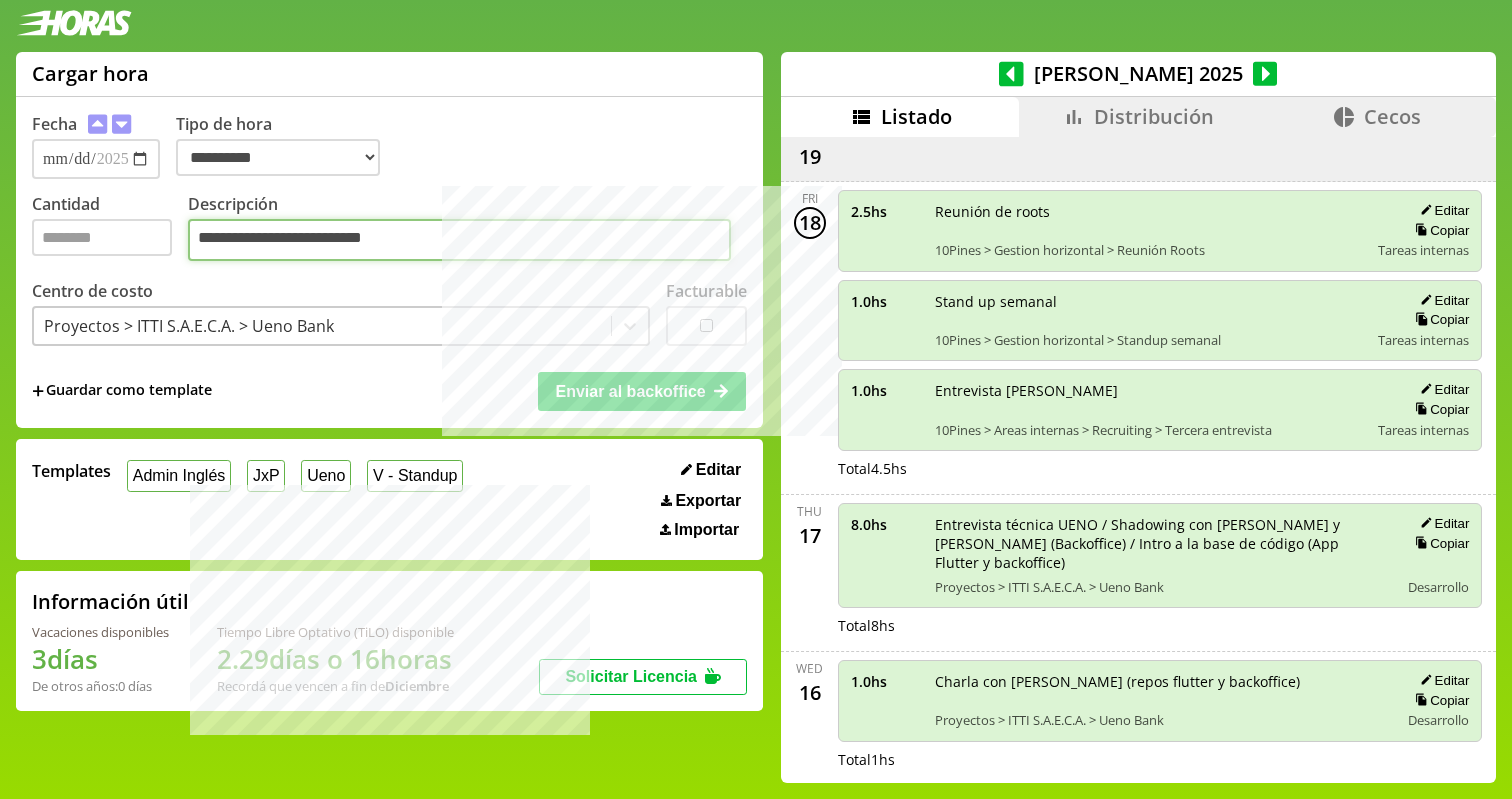 type on "**********" 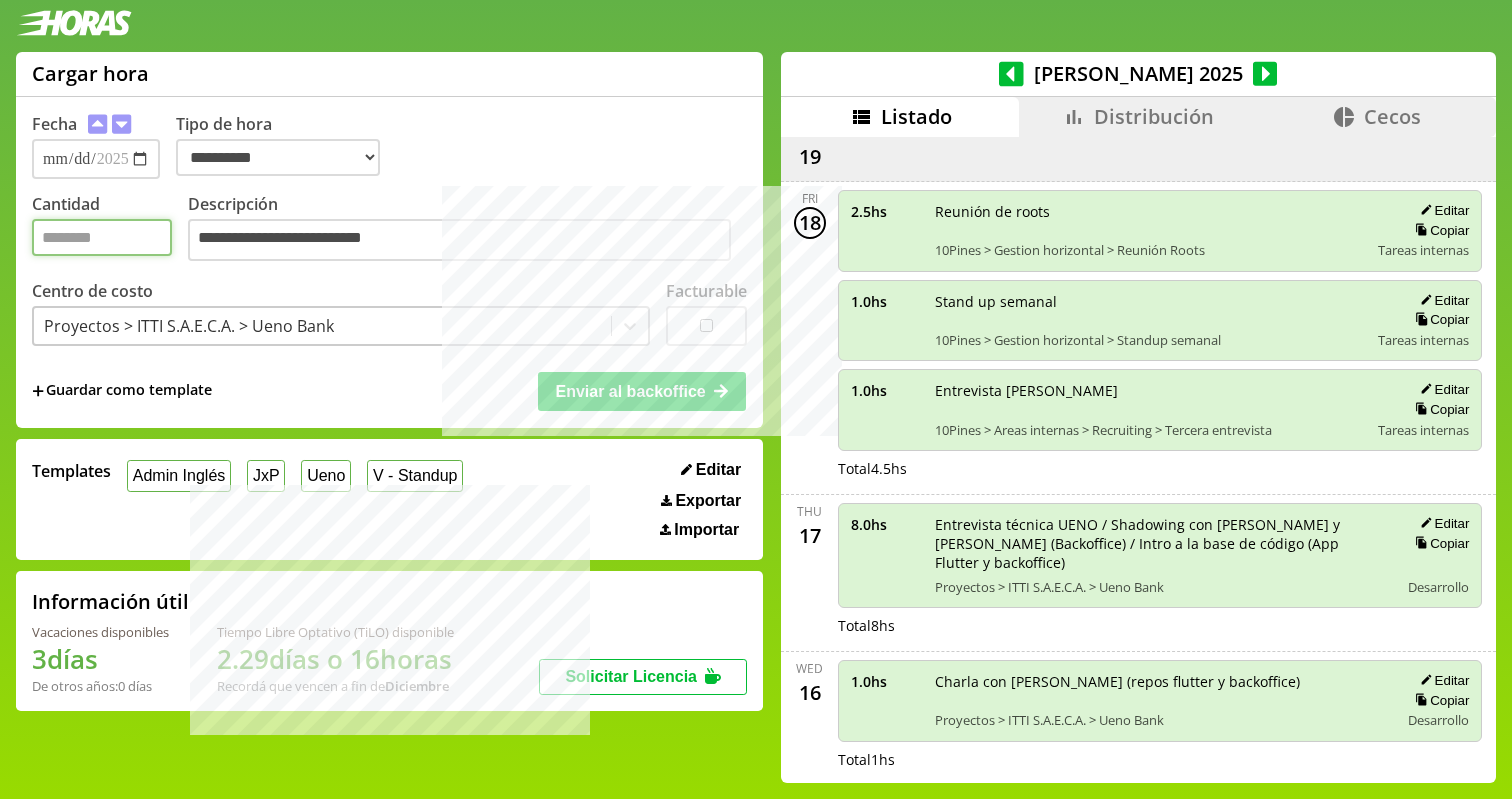 drag, startPoint x: 108, startPoint y: 239, endPoint x: 0, endPoint y: 239, distance: 108 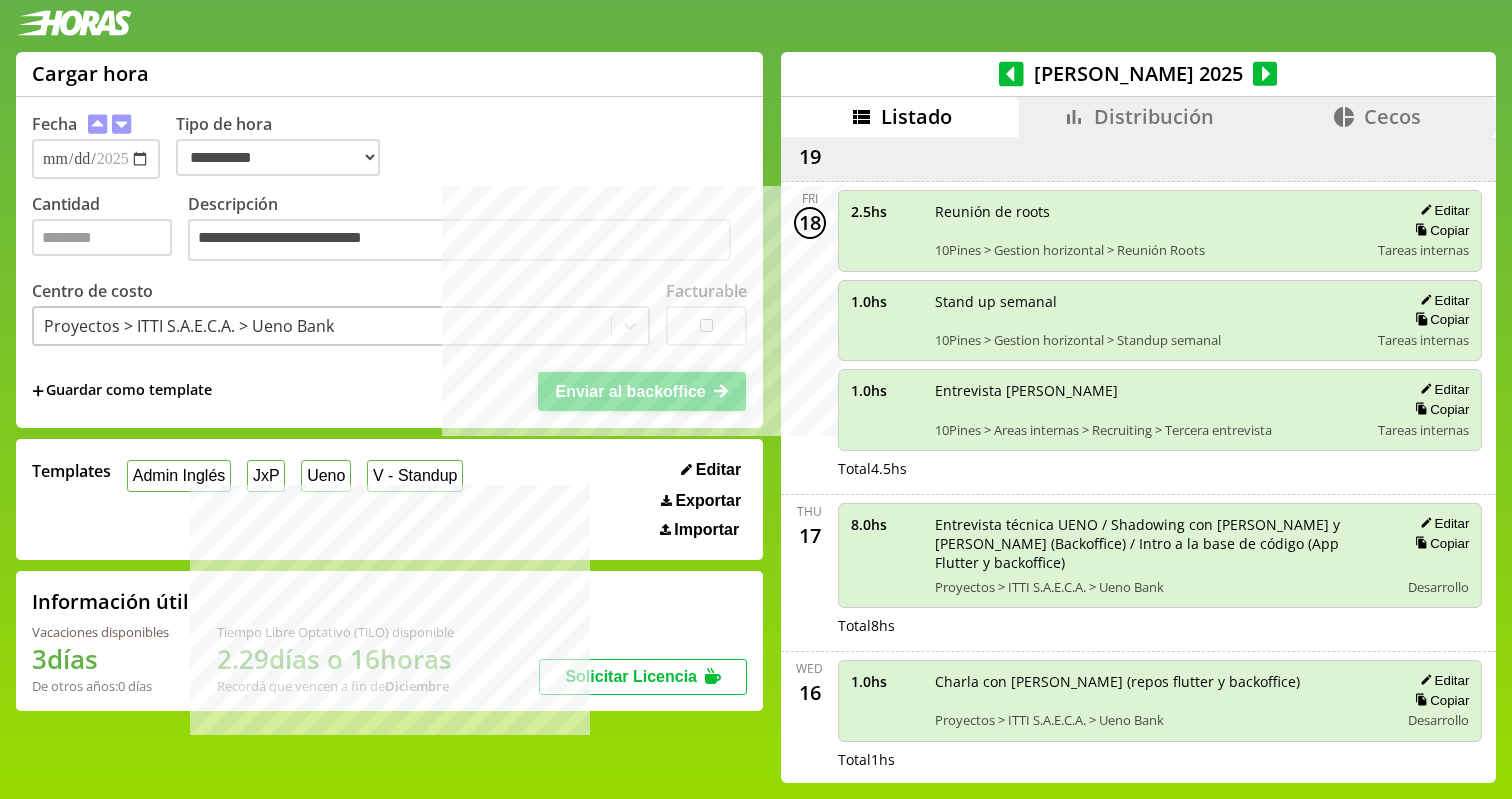 click on "Enviar al backoffice" at bounding box center [642, 391] 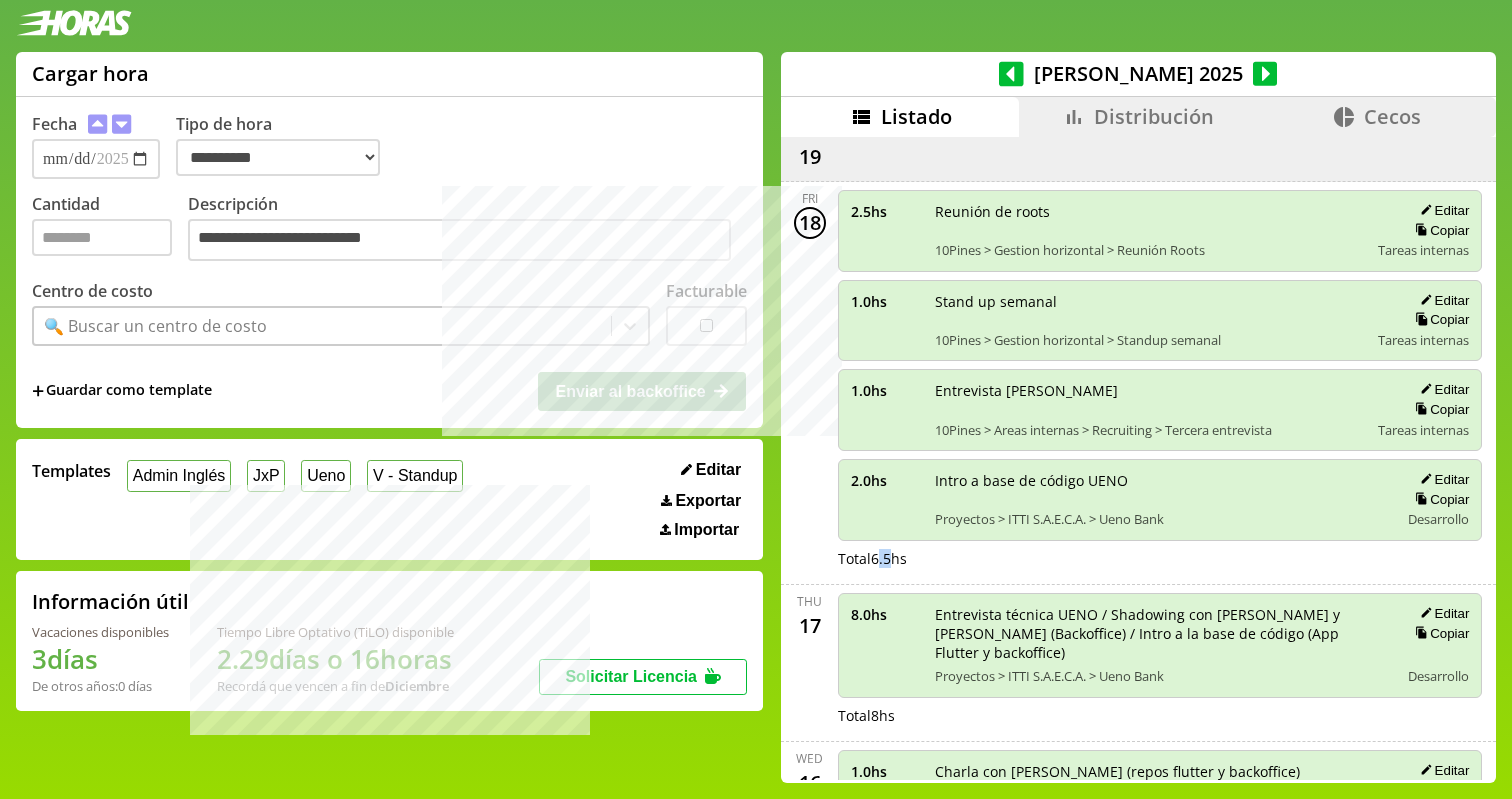 click on "Total  6.5 hs" at bounding box center [1160, 558] 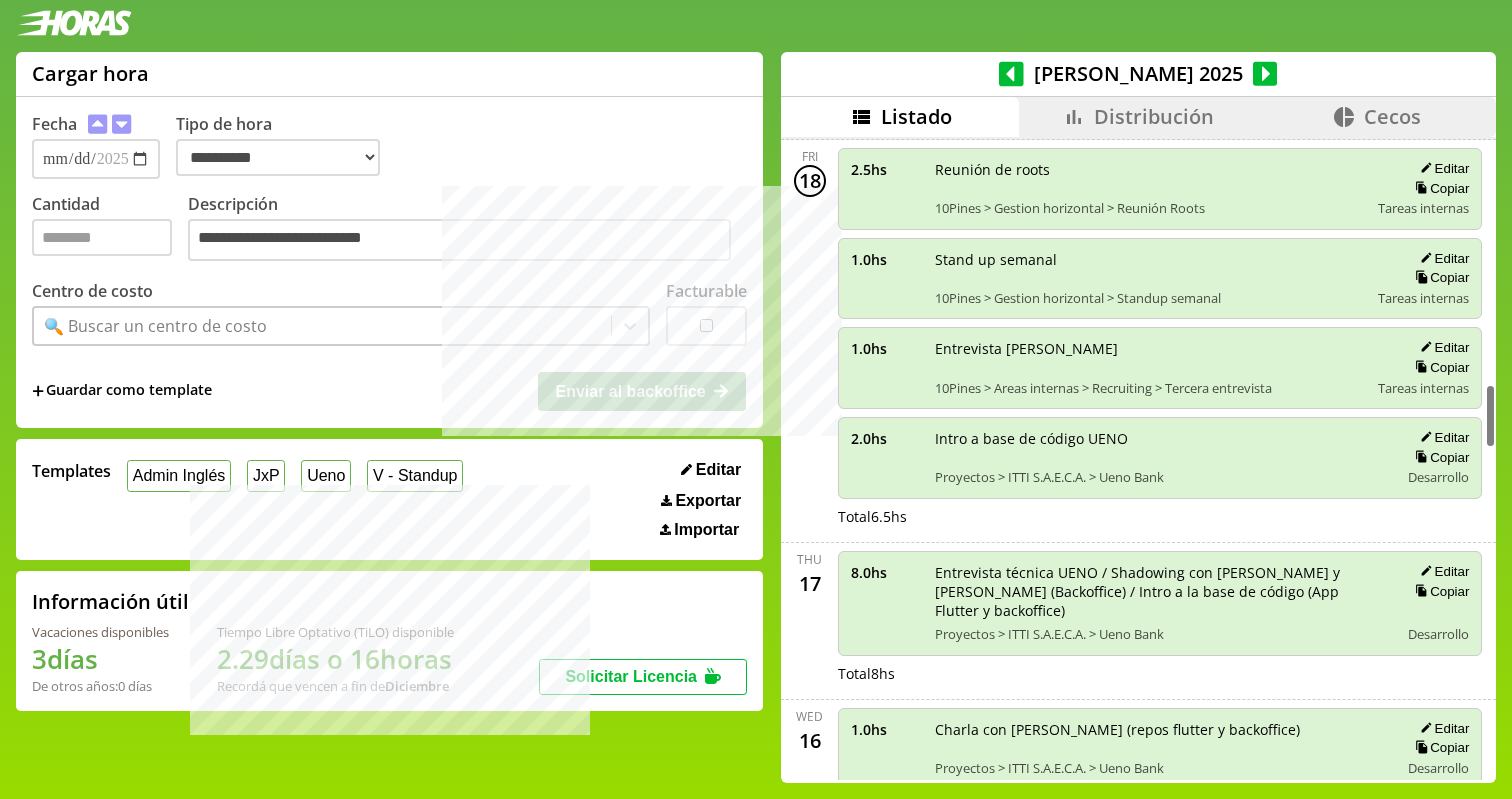 scroll, scrollTop: 2479, scrollLeft: 0, axis: vertical 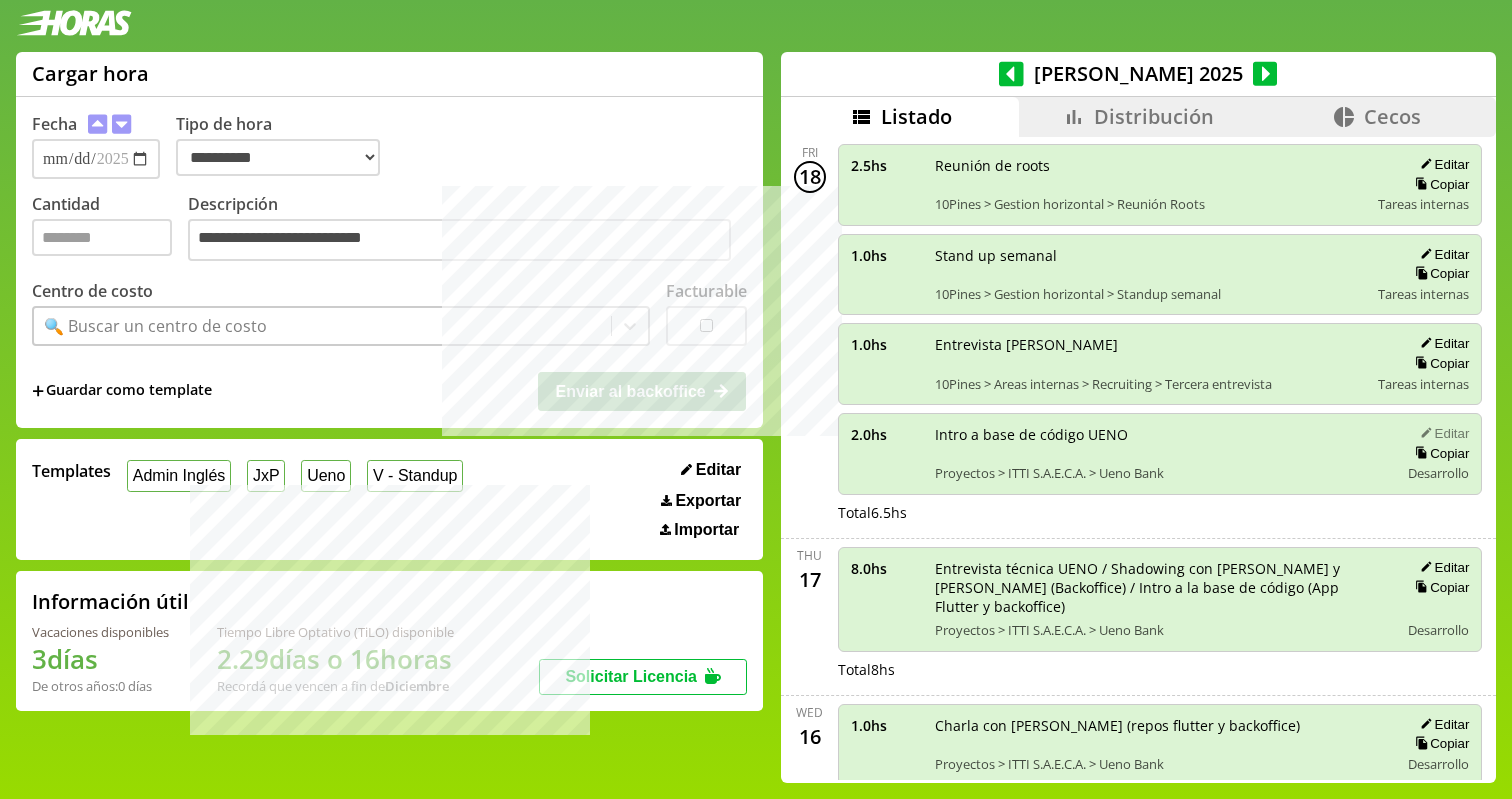 click on "Editar" at bounding box center (1441, 433) 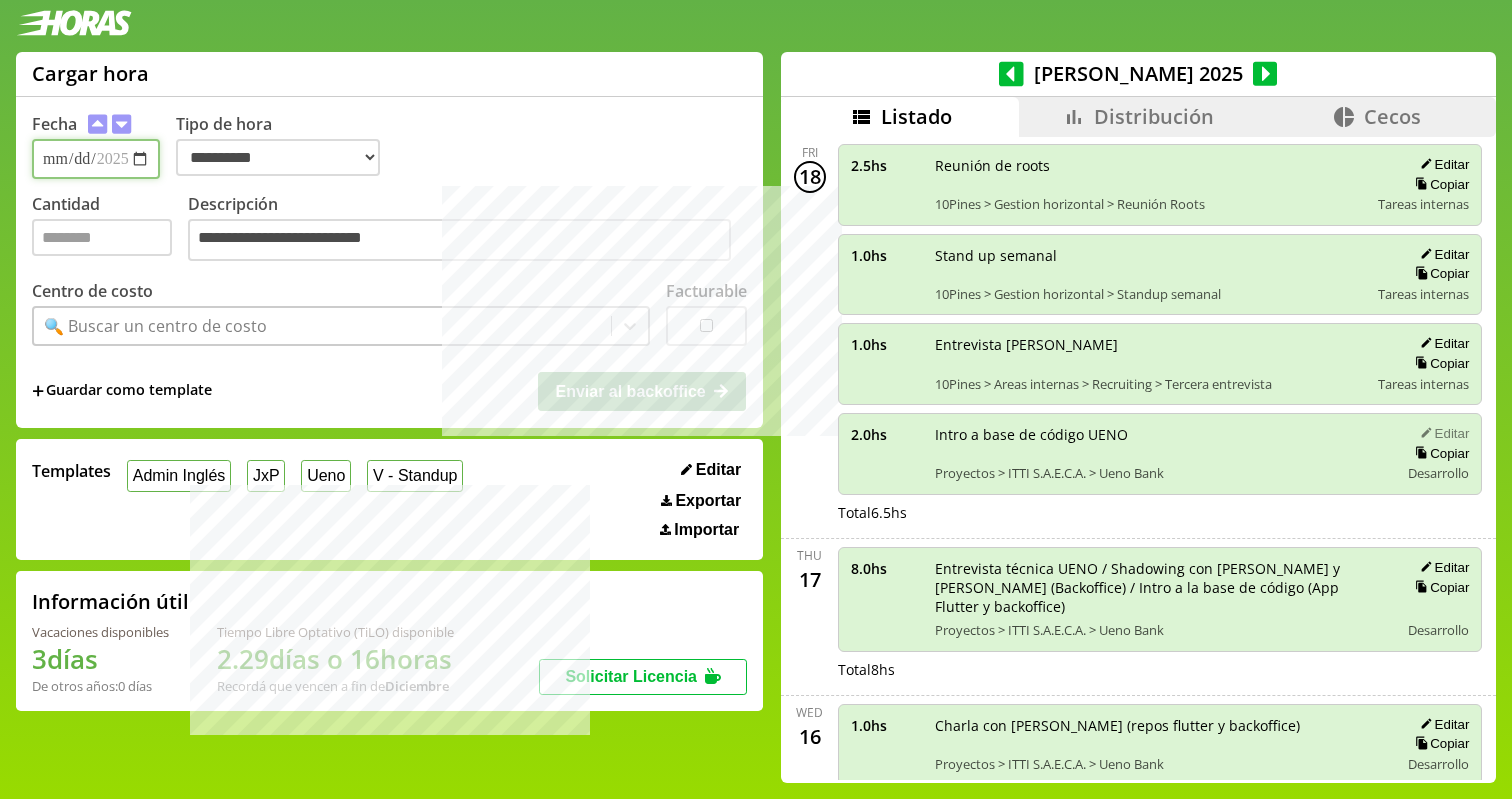 type on "*" 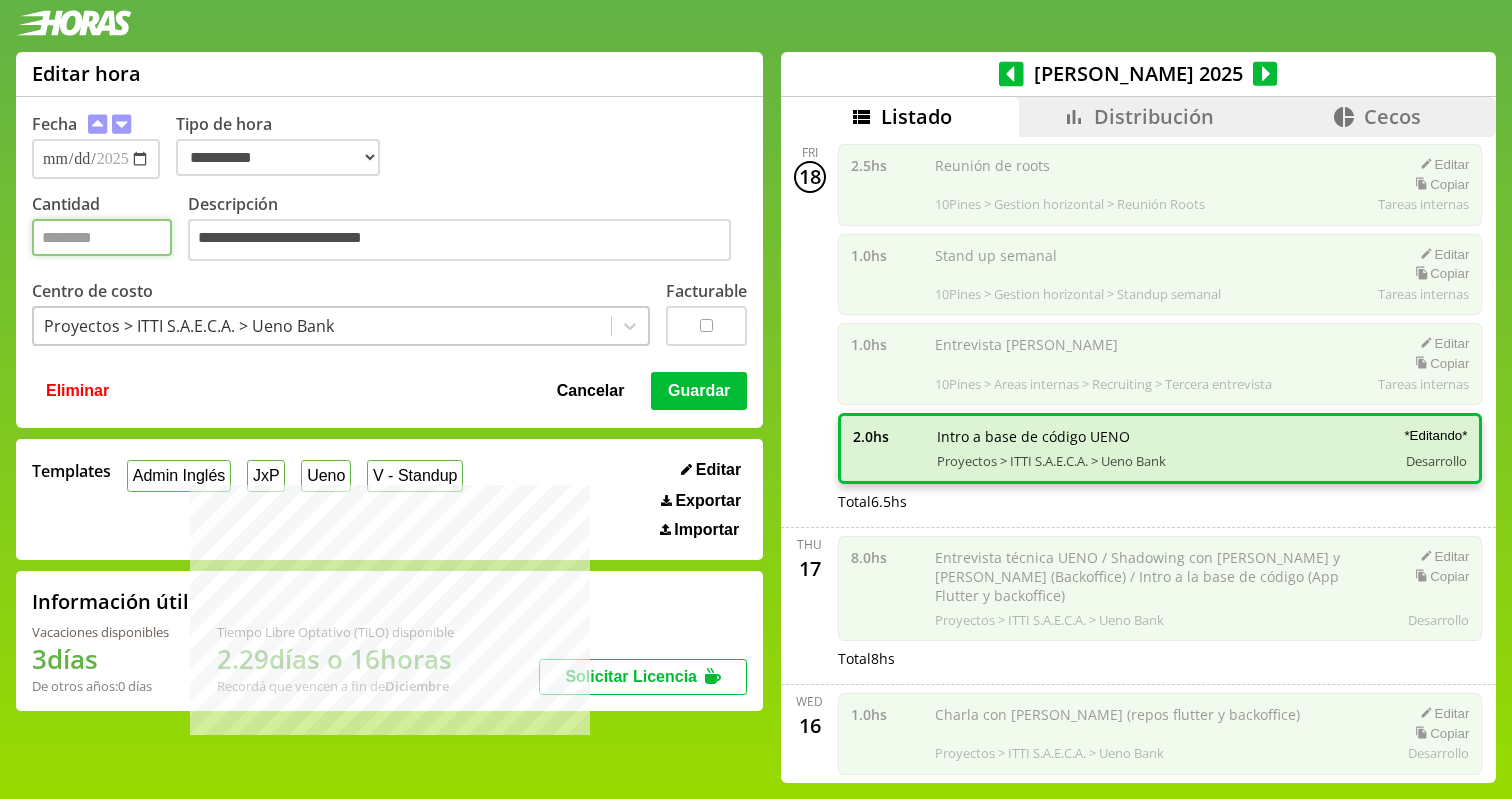 click on "*" at bounding box center [102, 237] 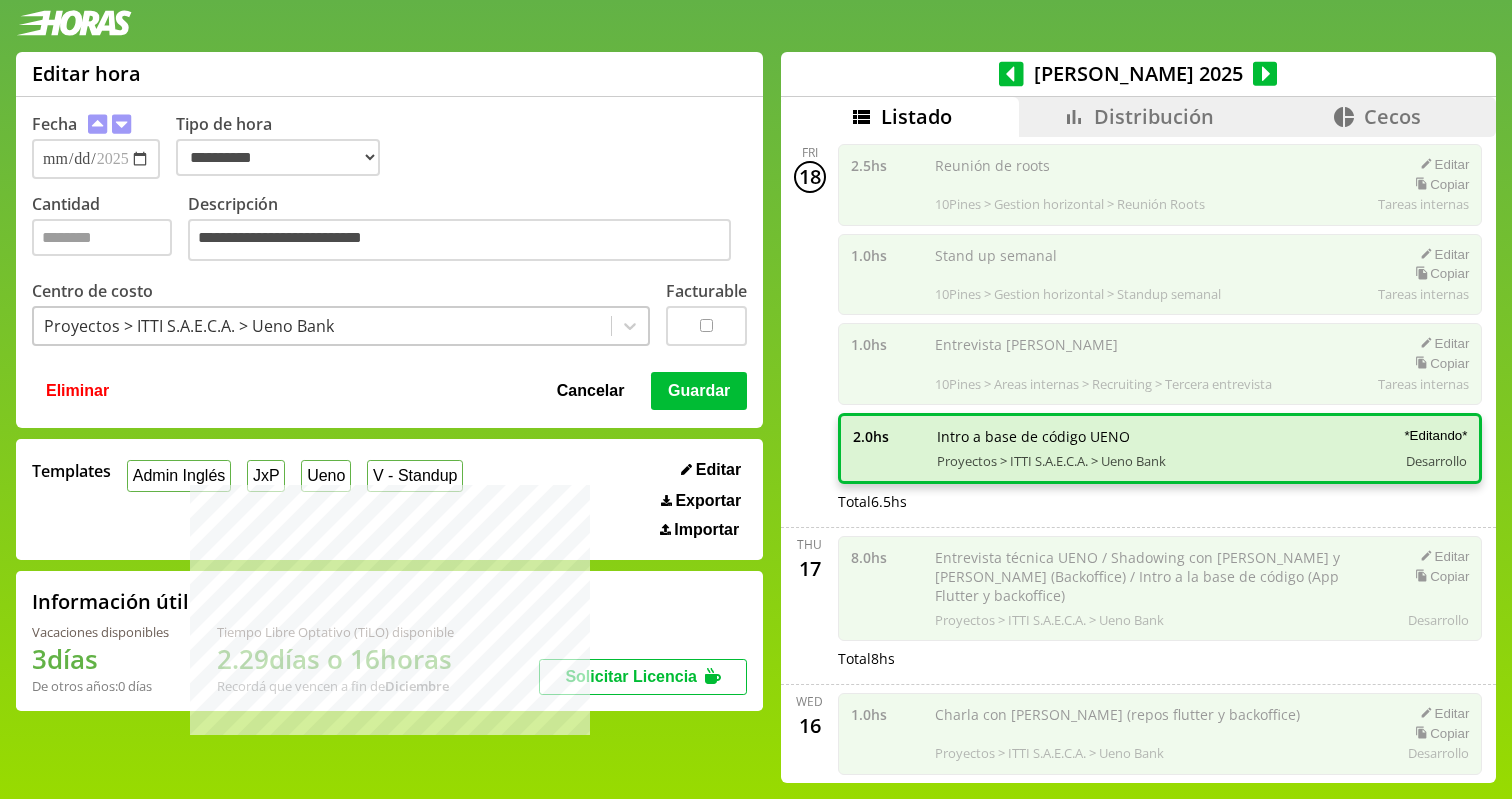 click on "Guardar" at bounding box center (699, 391) 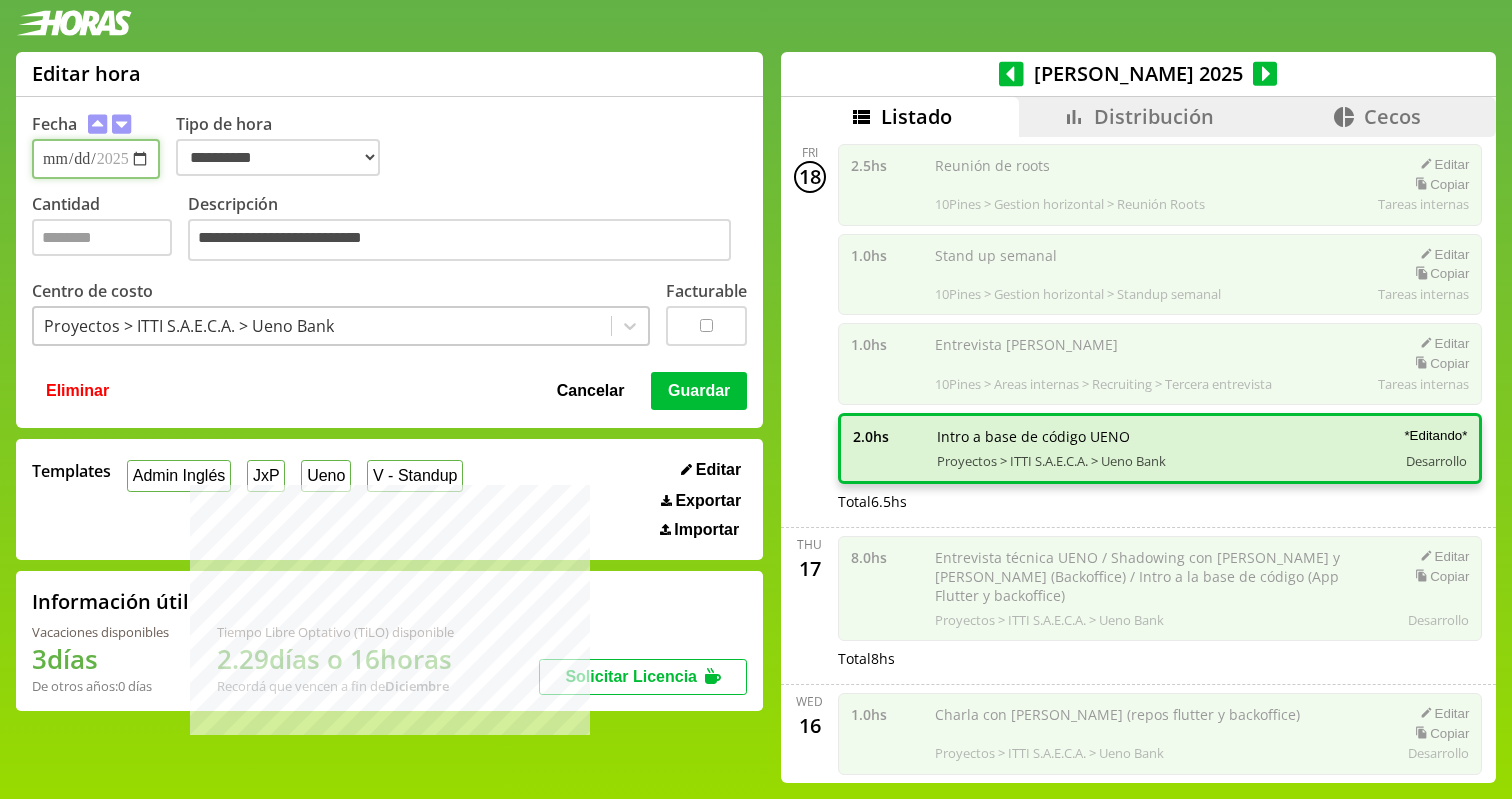type 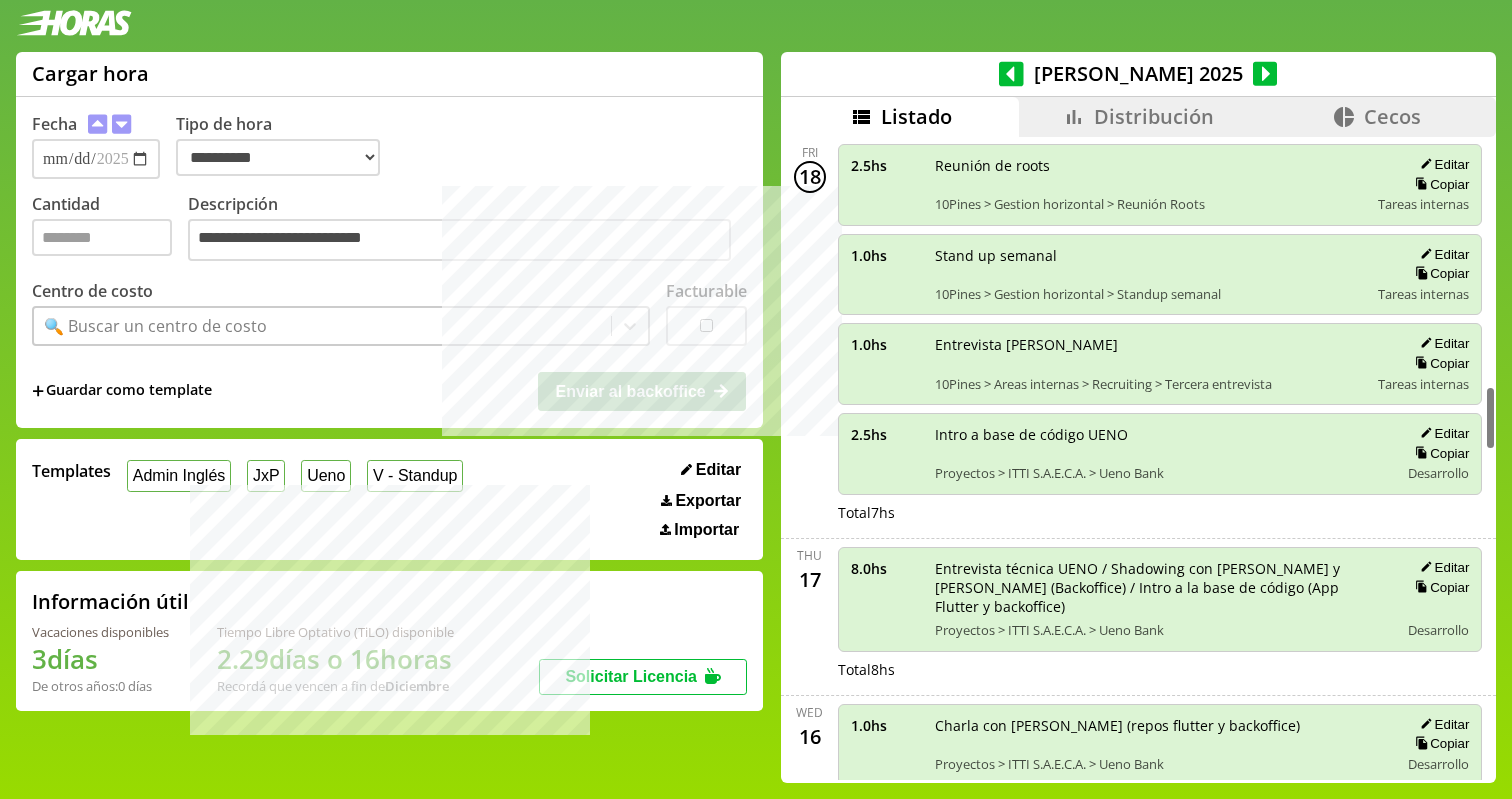 click on "Total  7 hs" at bounding box center (1160, 512) 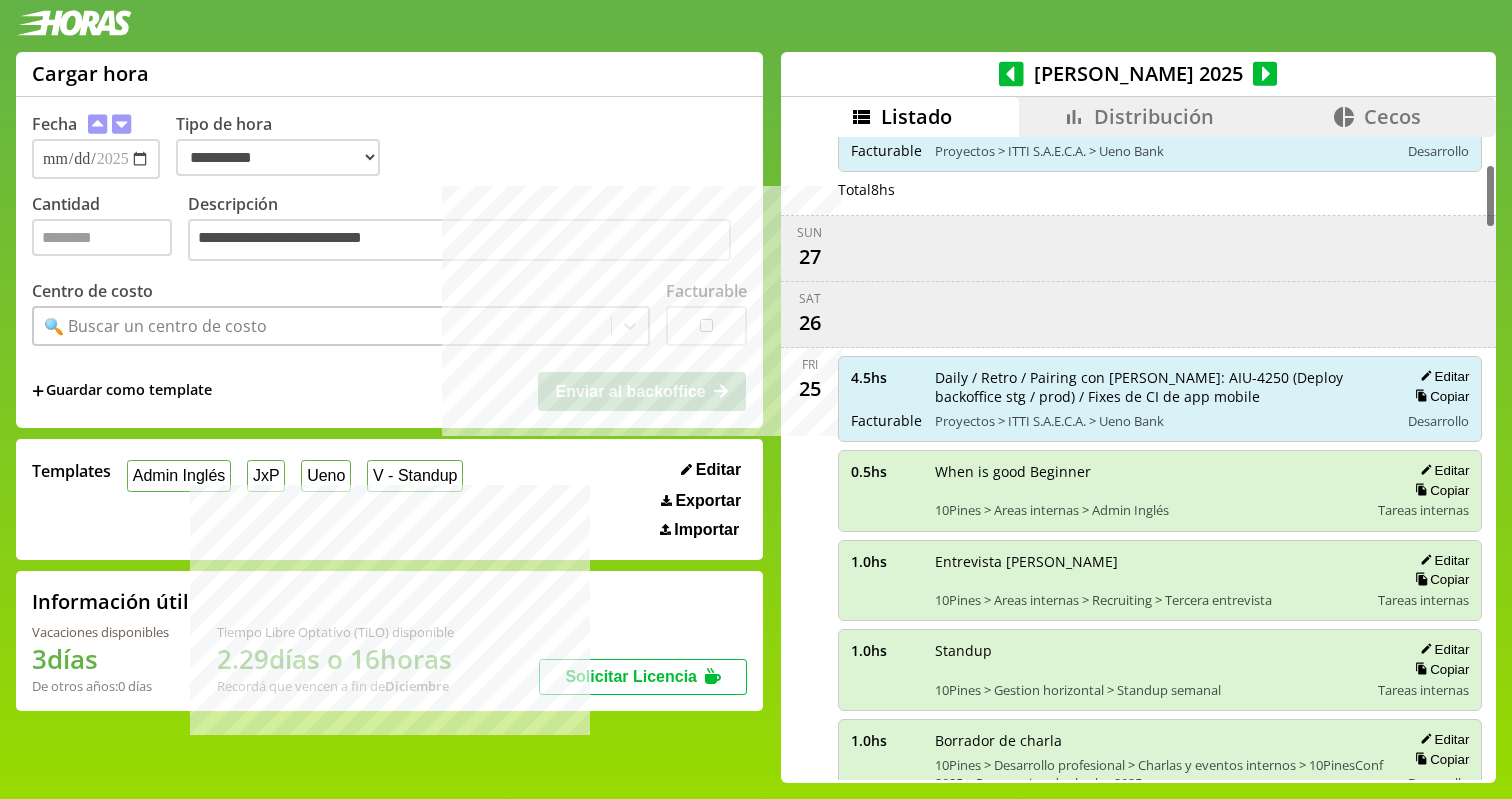 scroll, scrollTop: 0, scrollLeft: 0, axis: both 